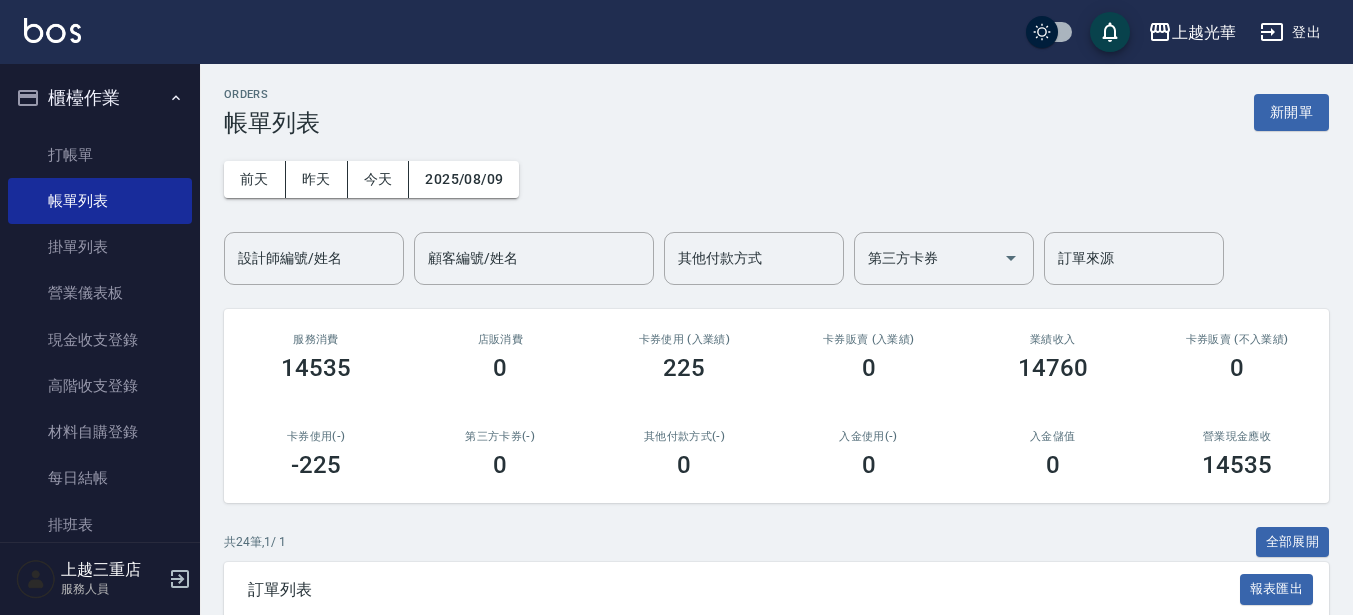 scroll, scrollTop: 0, scrollLeft: 0, axis: both 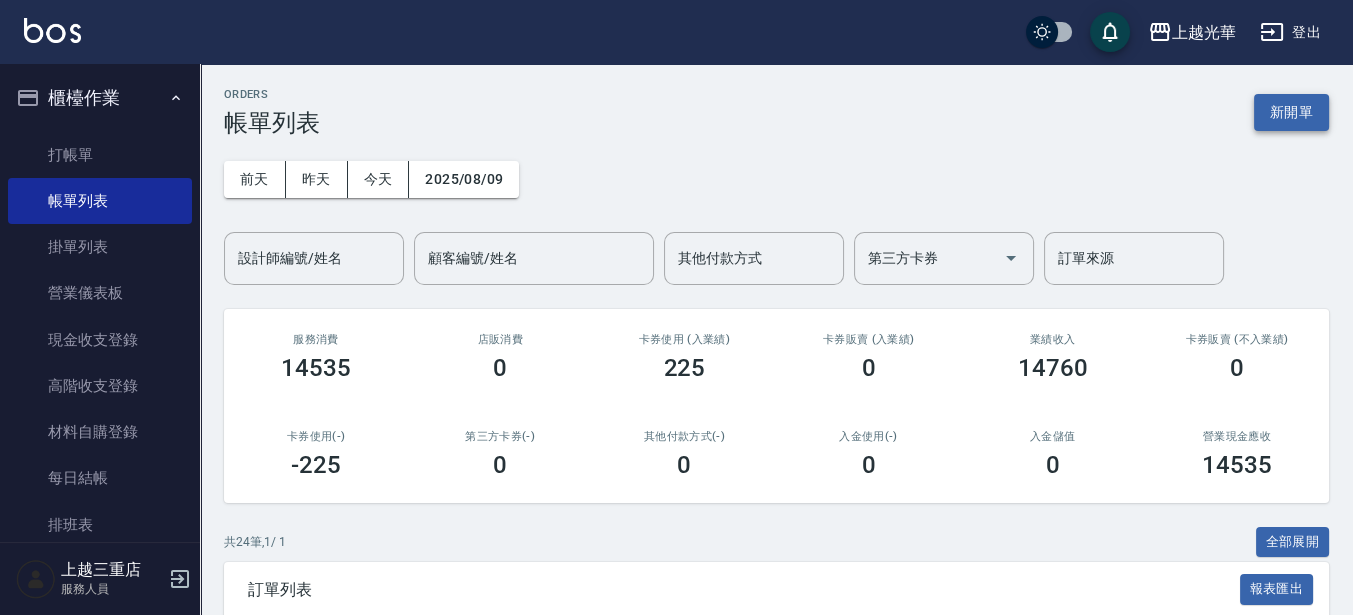 drag, startPoint x: 1280, startPoint y: 114, endPoint x: 1174, endPoint y: 179, distance: 124.34227 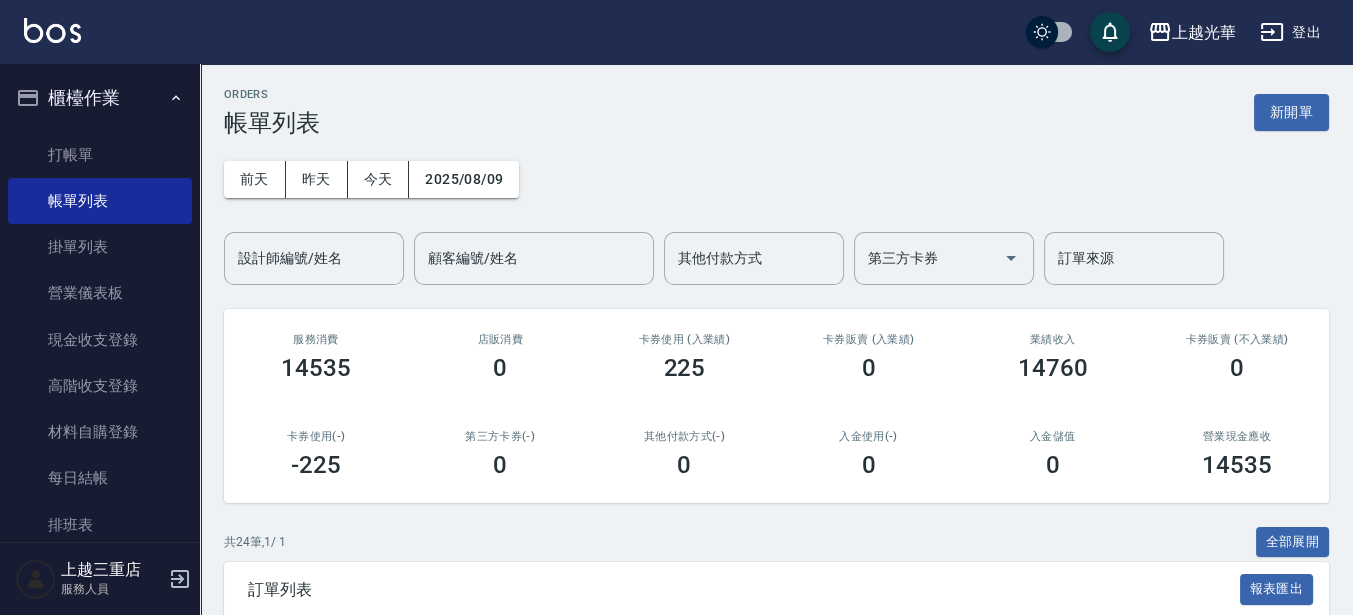 click on "新開單" at bounding box center (1291, 112) 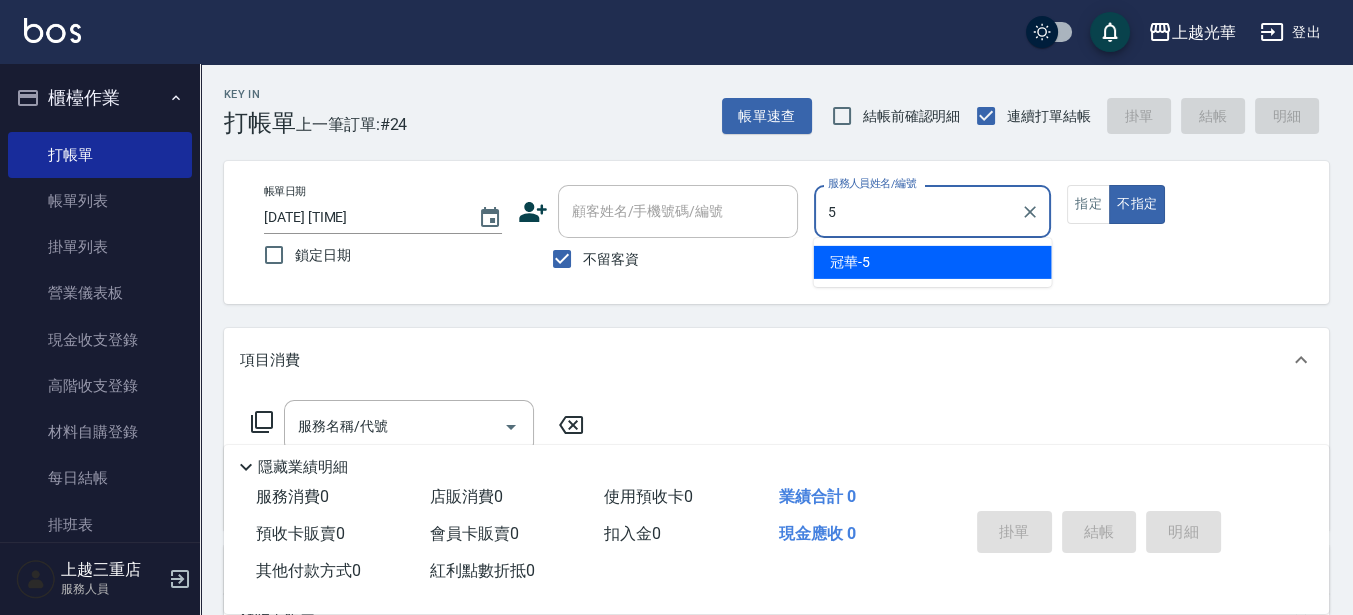 type on "冠華-5" 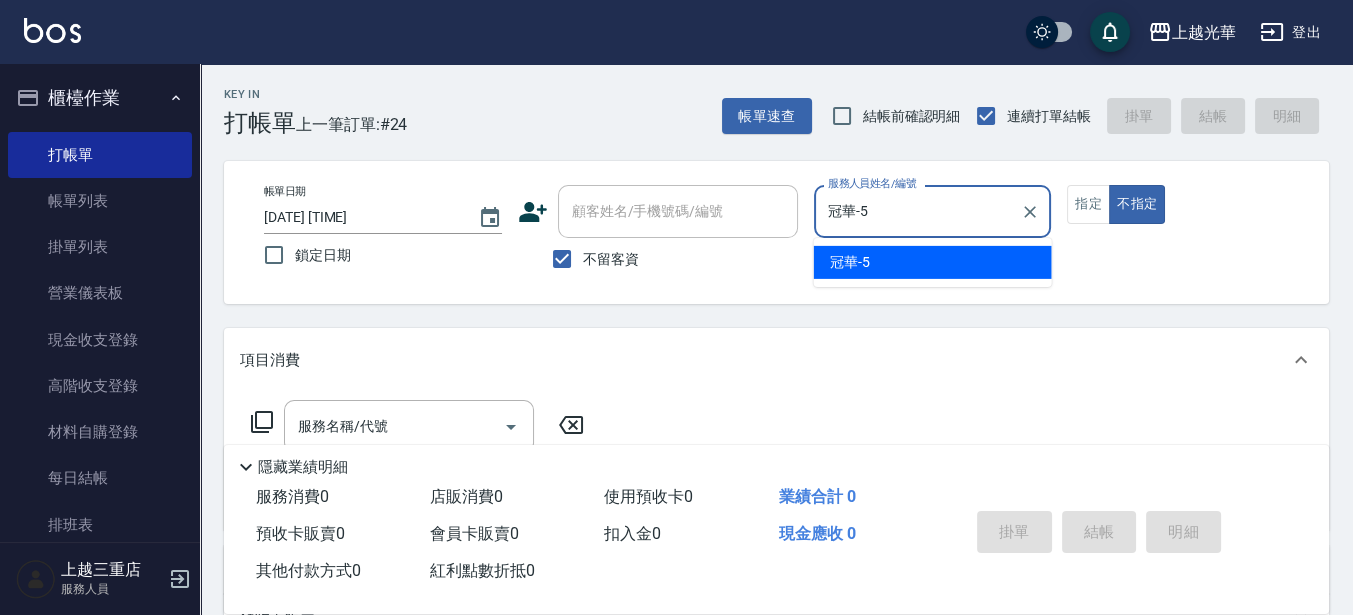 type on "false" 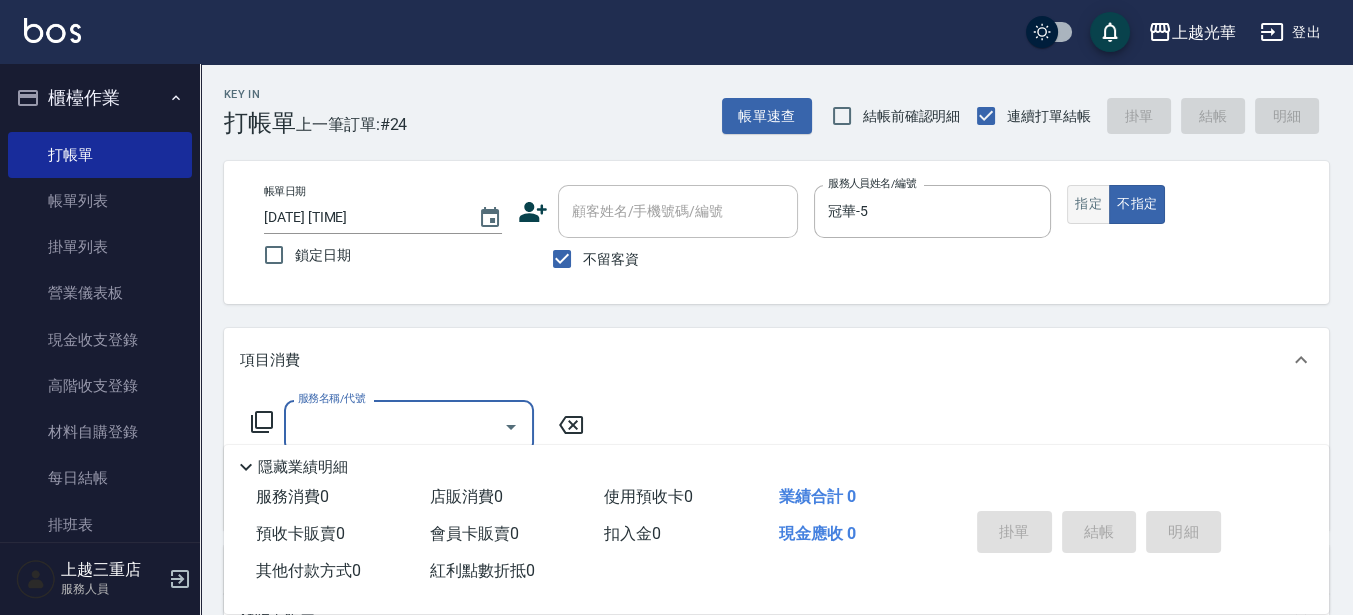 click on "指定" at bounding box center [1088, 204] 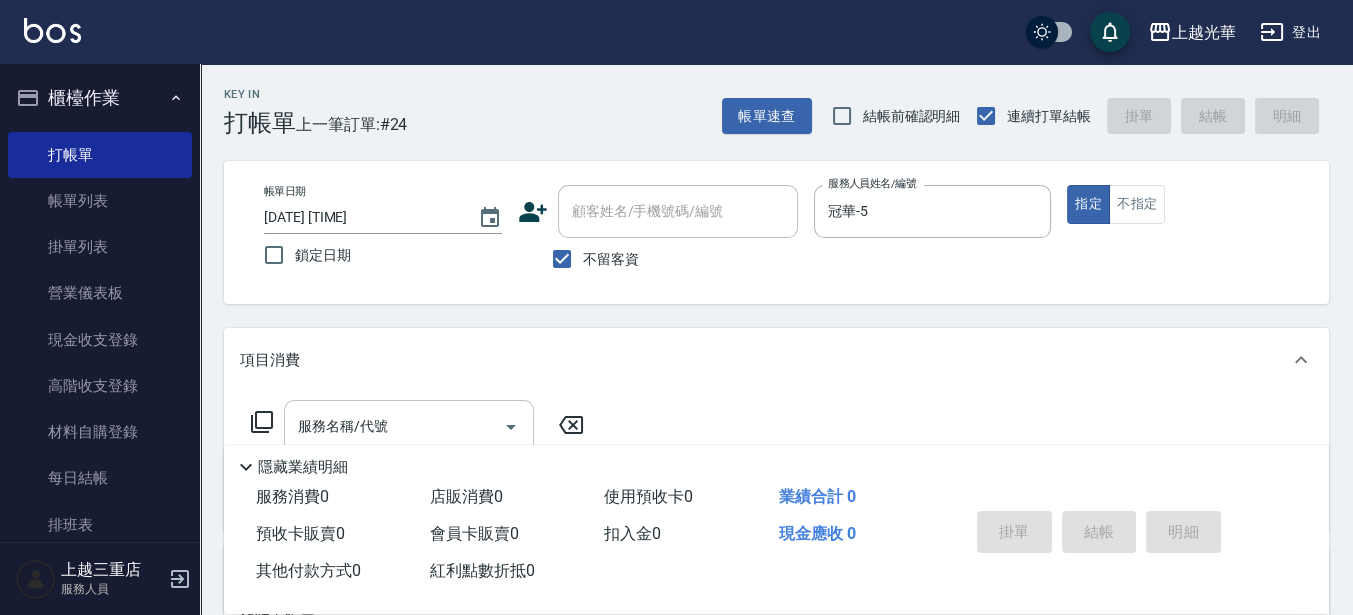 click on "服務名稱/代號 服務名稱/代號" at bounding box center [409, 426] 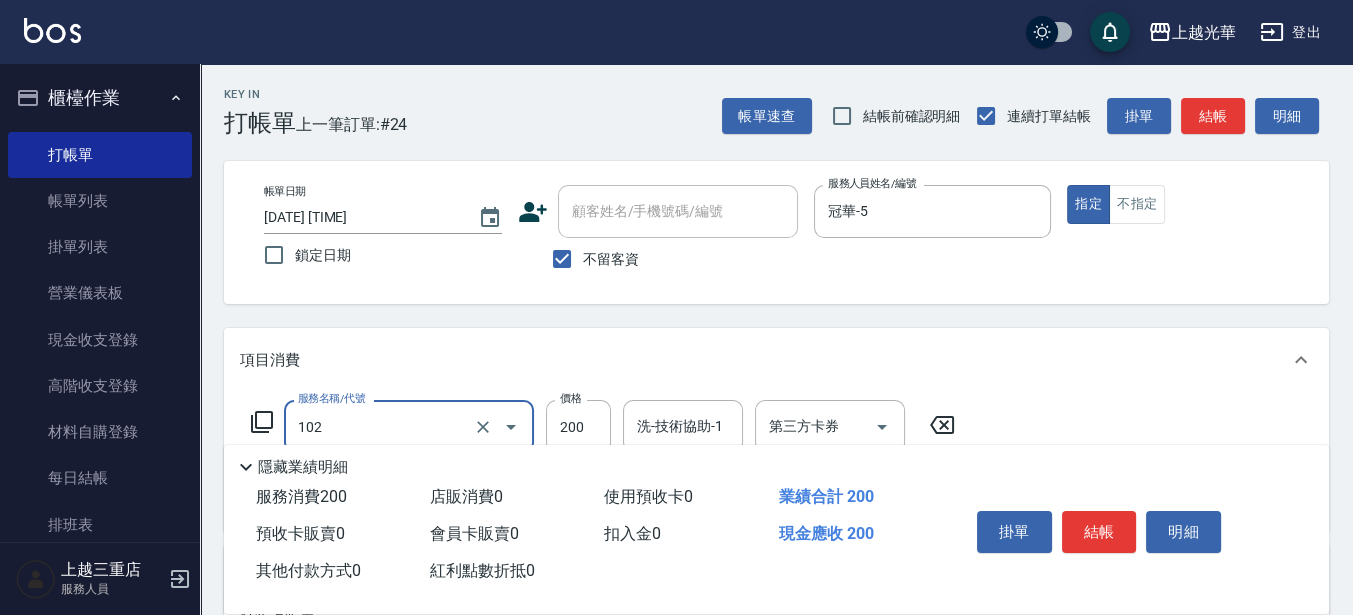 type on "指定洗髮(102)" 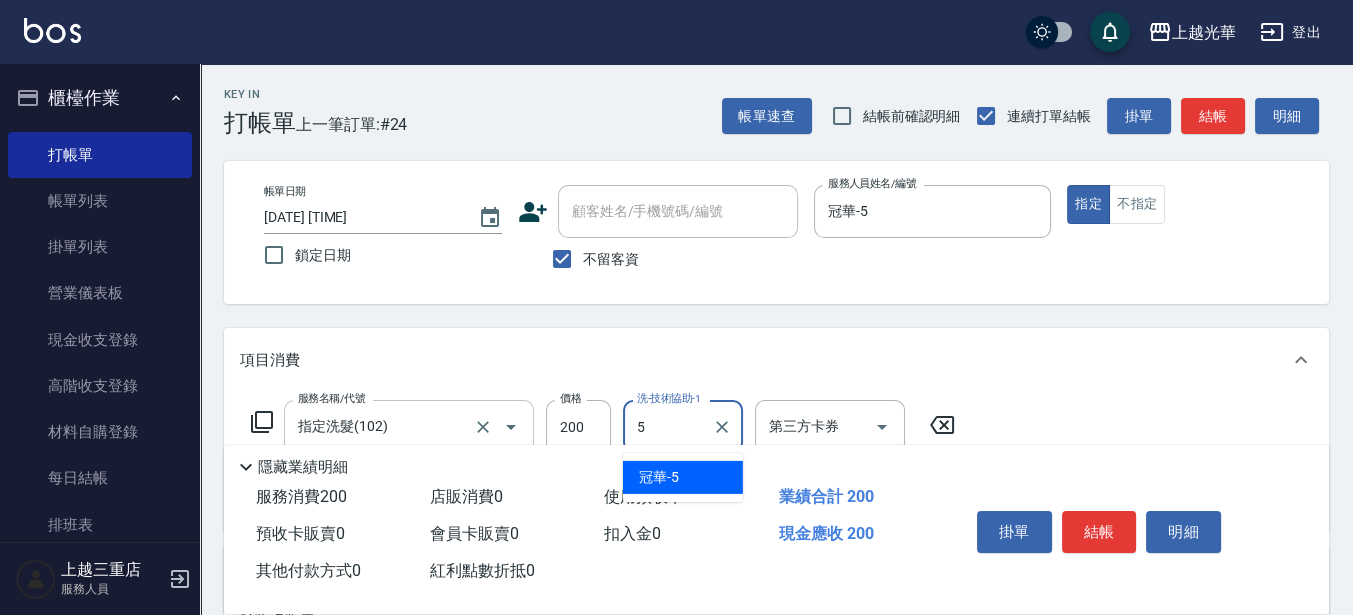 type on "冠華-5" 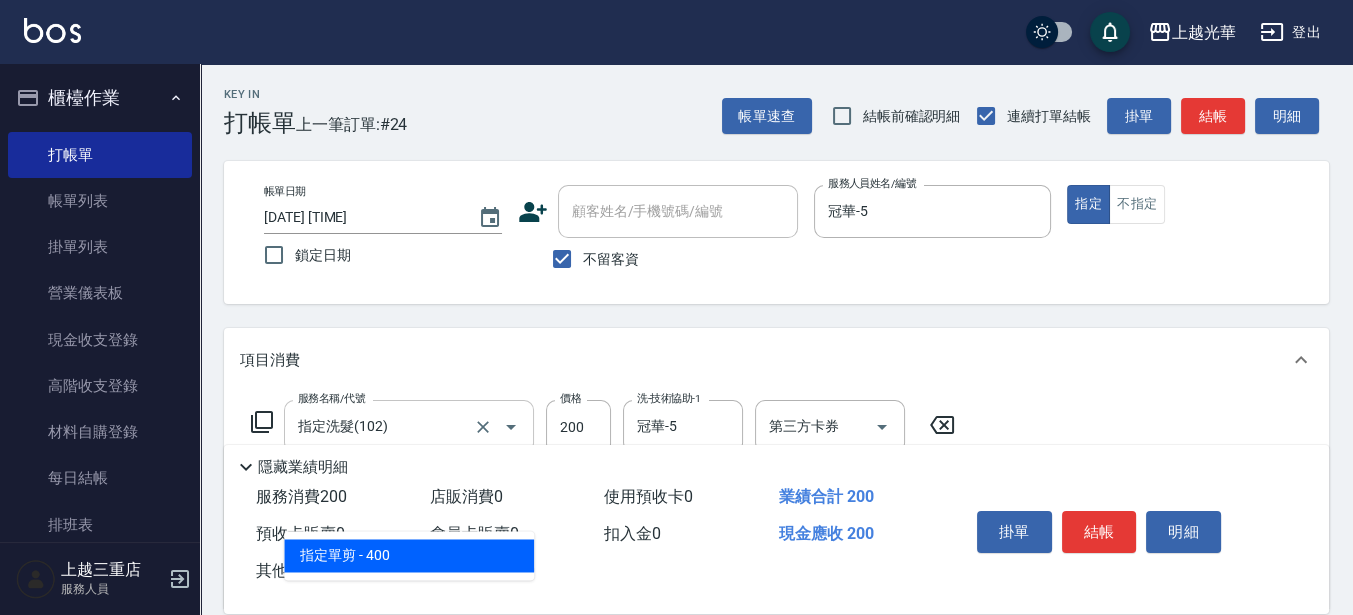 type on "指定單剪(203)" 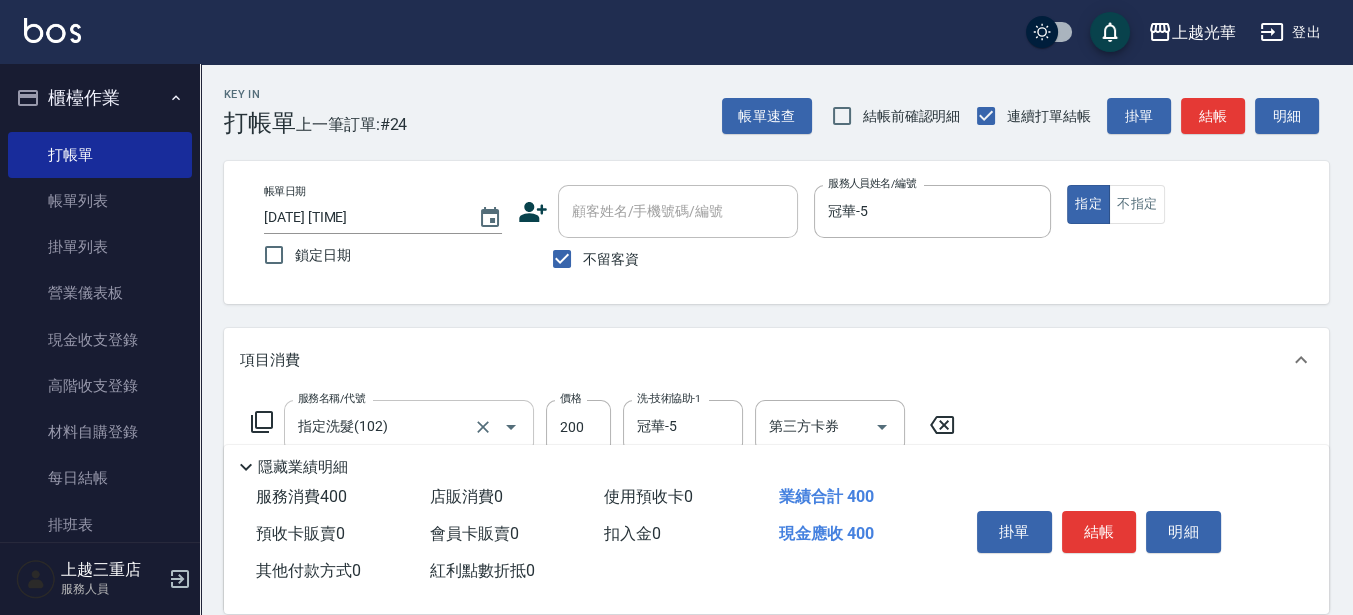 type on "200" 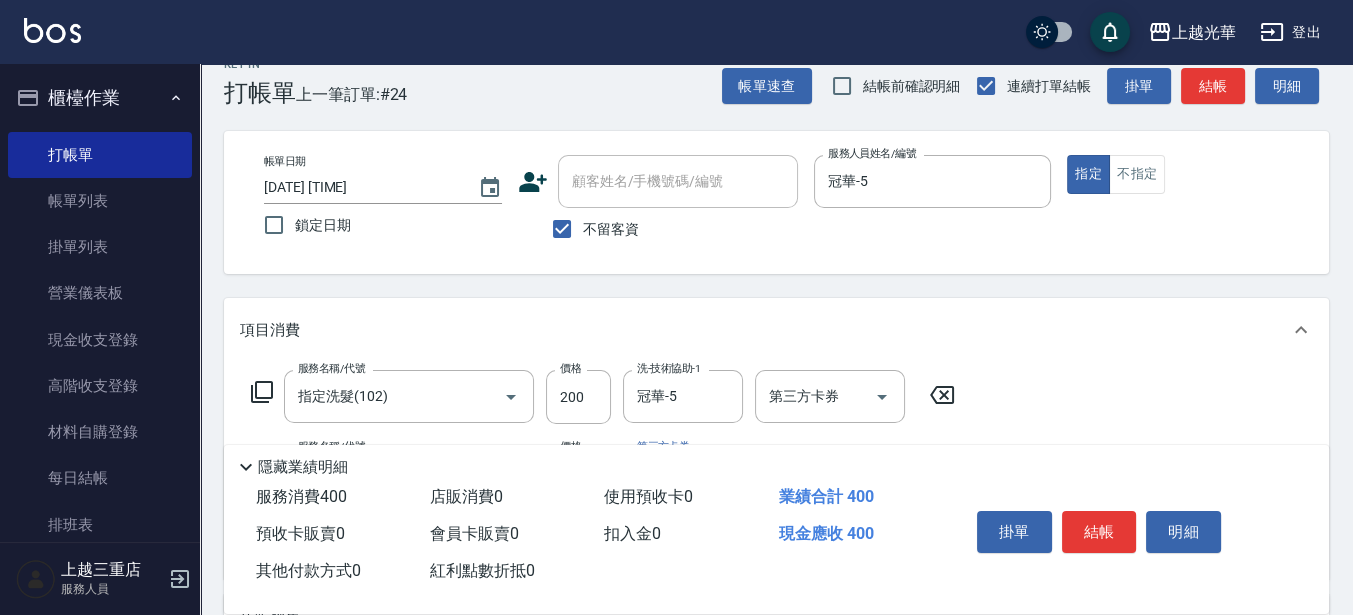 scroll, scrollTop: 0, scrollLeft: 0, axis: both 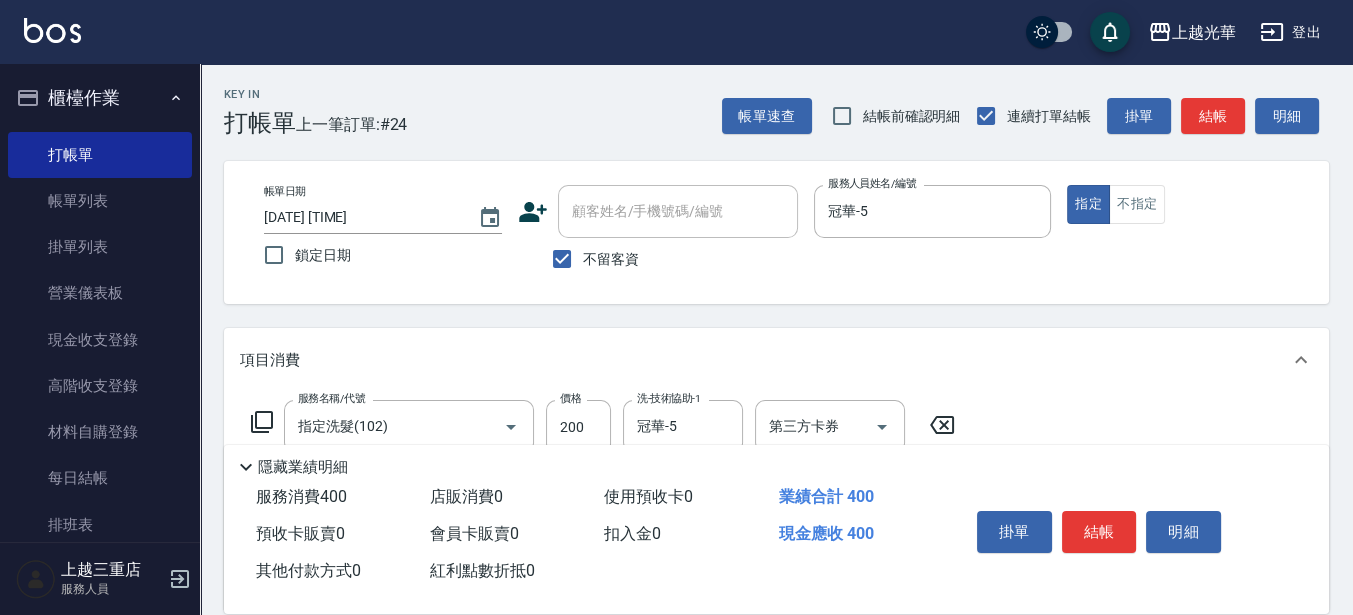 click on "帳單日期 [DATE] [TIME] 鎖定日期 顧客姓名/手機號碼/編號 顧客姓名/手機號碼/編號 不留客資 服務人員姓名/編號 冠華-5 服務人員姓名/編號 指定 不指定" at bounding box center [776, 232] 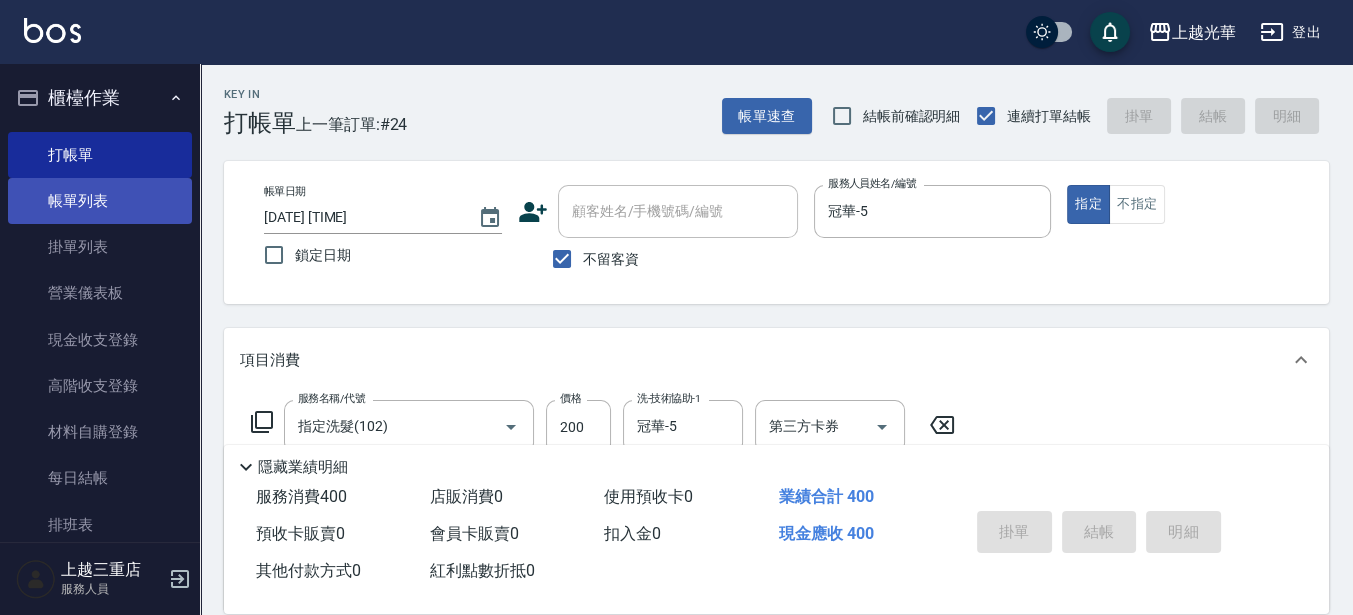 type on "[DATE] [TIME]" 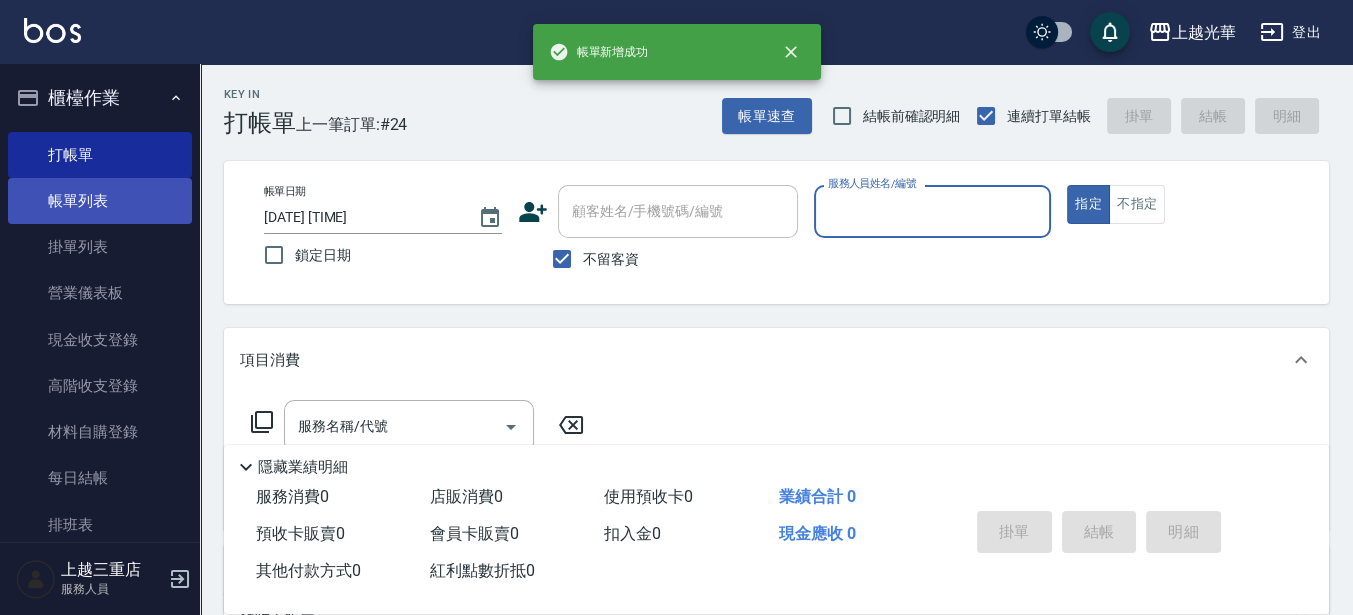 click on "帳單列表" at bounding box center (100, 201) 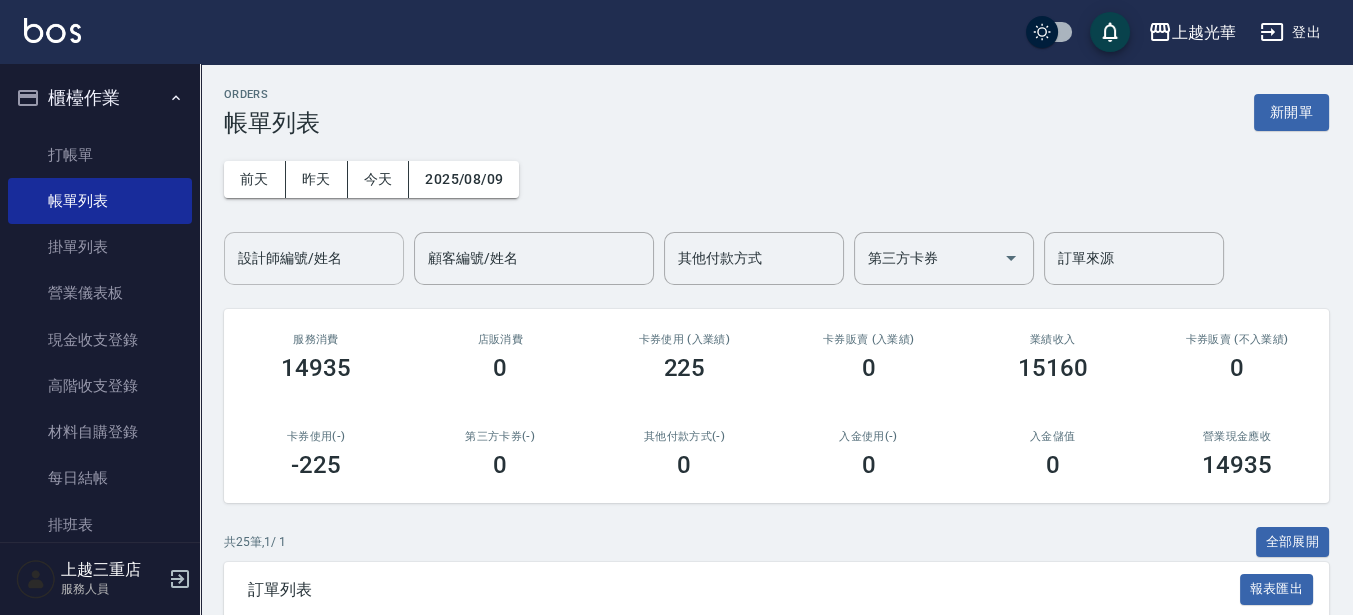 click on "設計師編號/姓名" at bounding box center (314, 258) 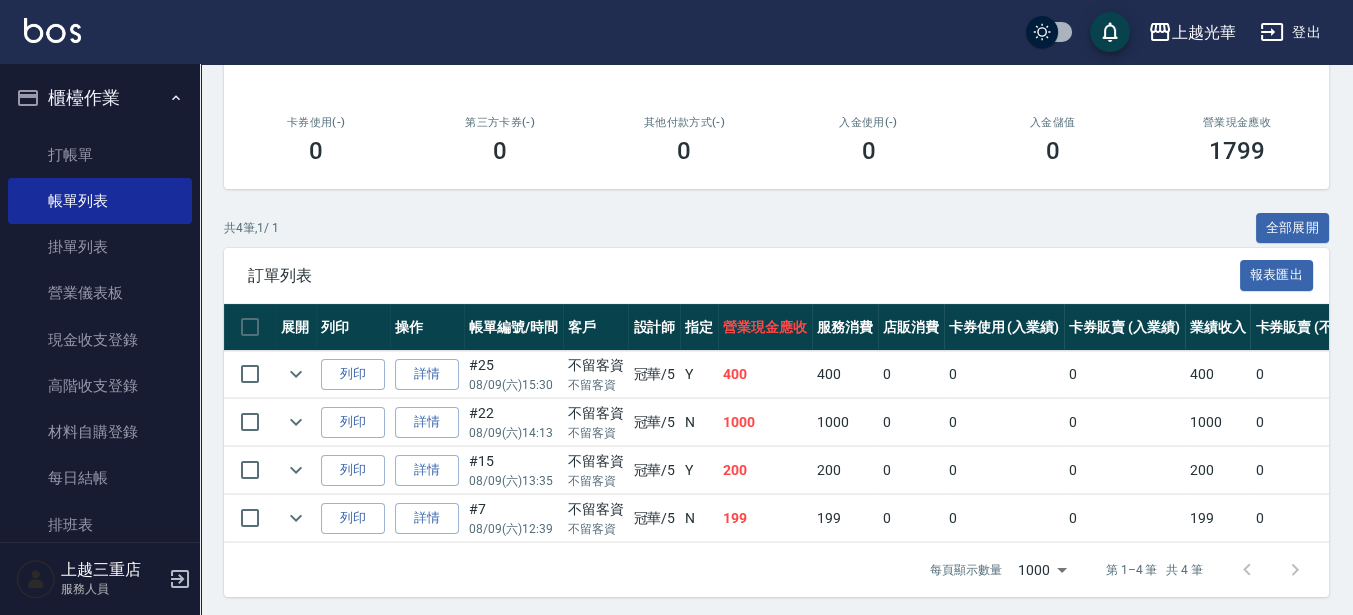 scroll, scrollTop: 335, scrollLeft: 0, axis: vertical 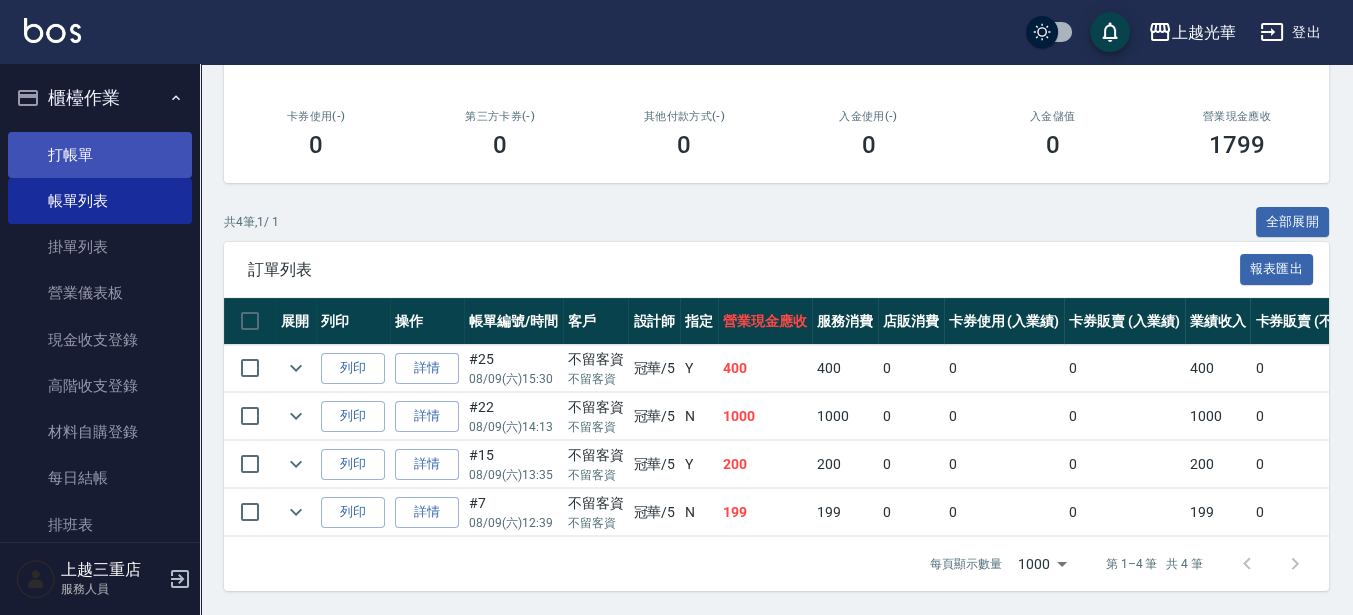 type on "冠華-5" 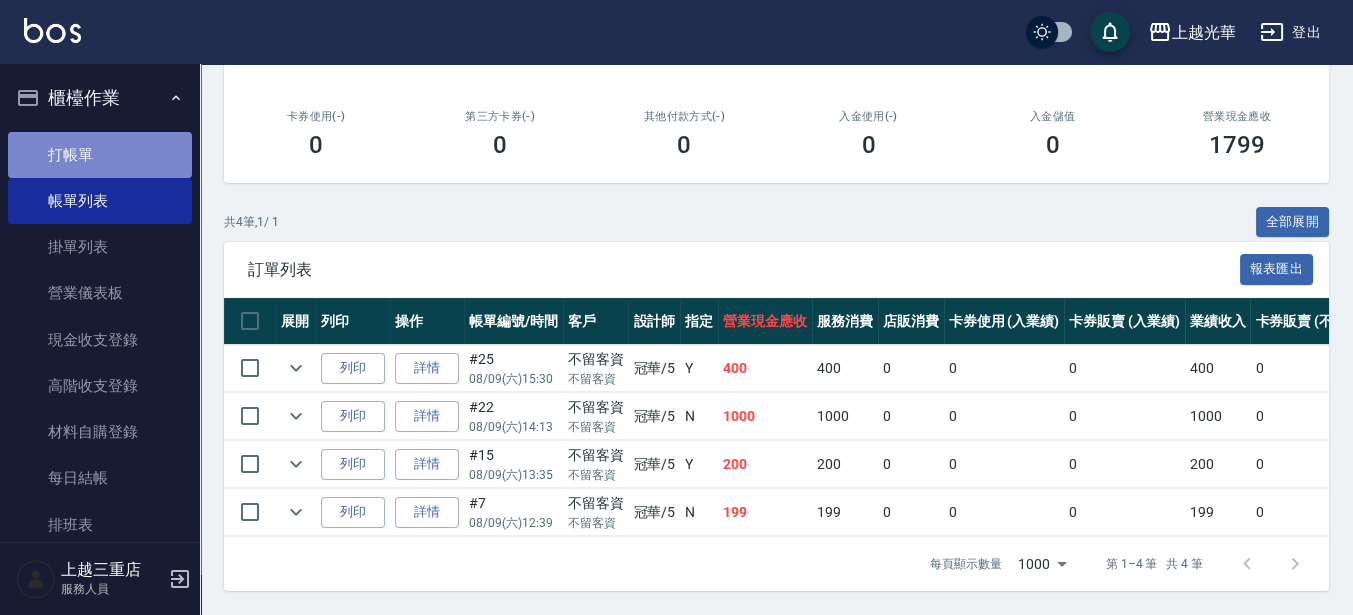 click on "打帳單" at bounding box center (100, 155) 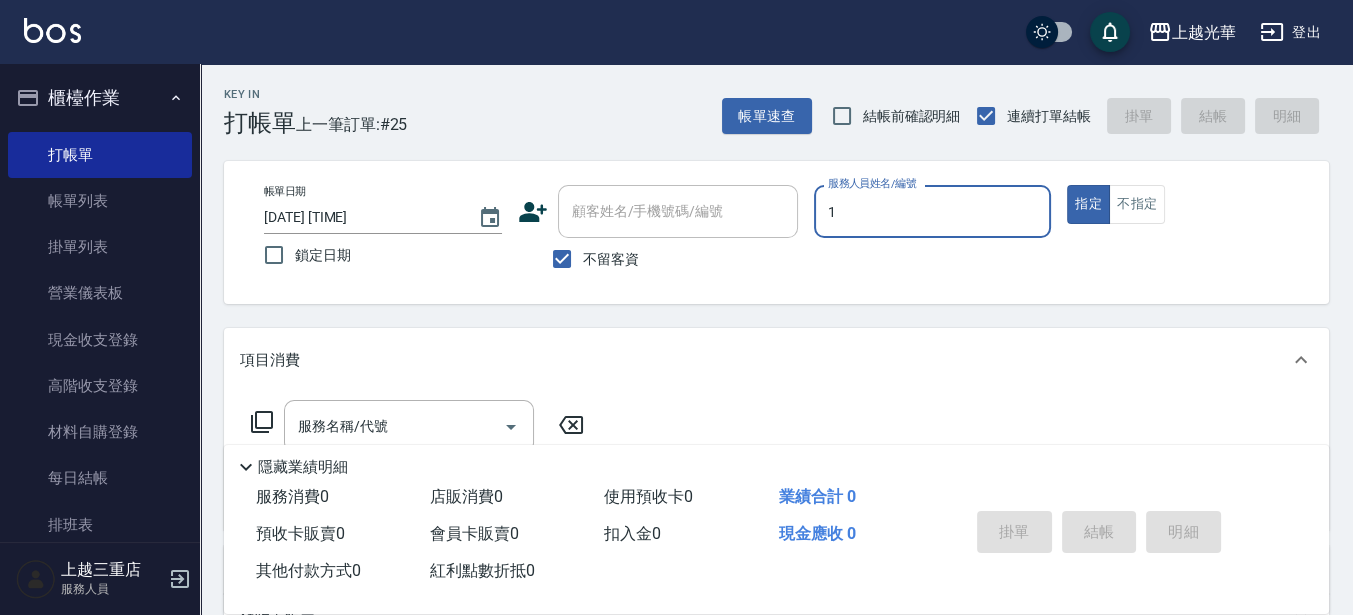type on "1" 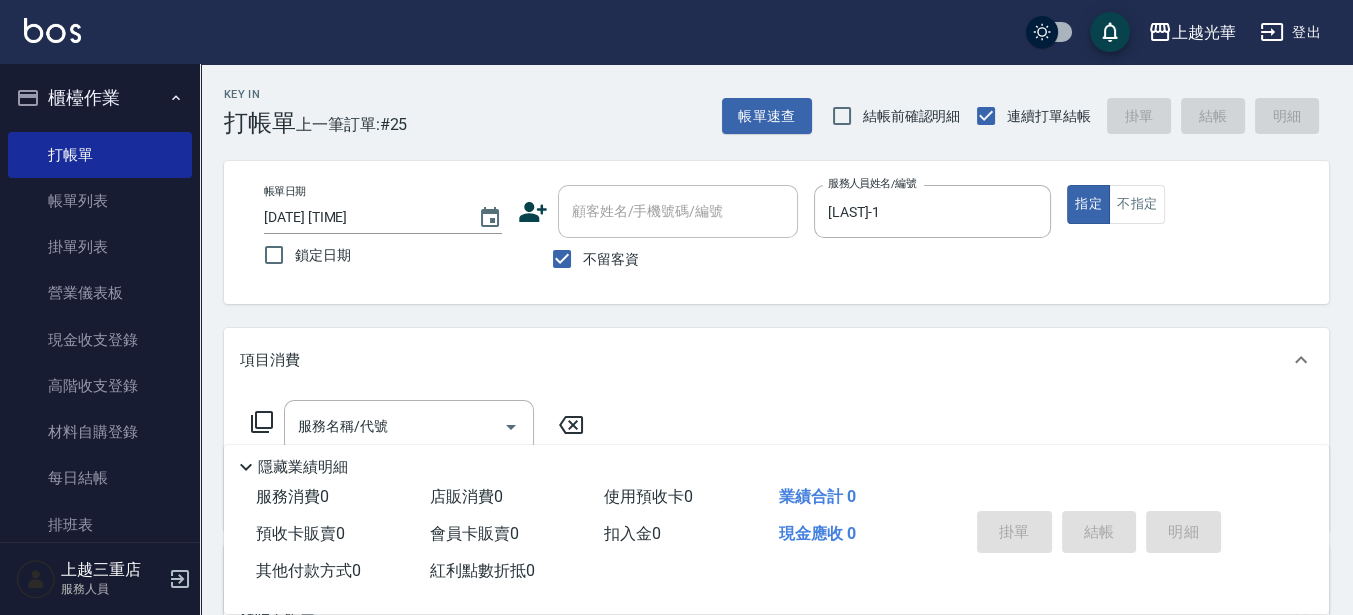 click on "項目消費" at bounding box center (776, 360) 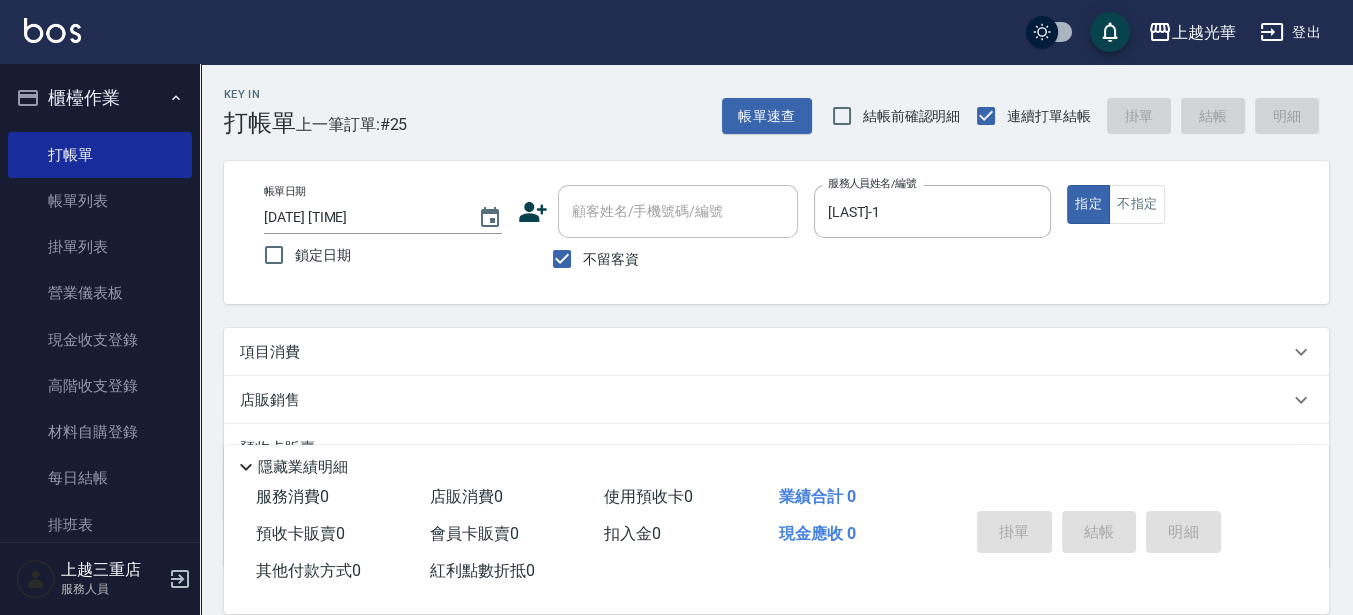 drag, startPoint x: 376, startPoint y: 408, endPoint x: 376, endPoint y: 391, distance: 17 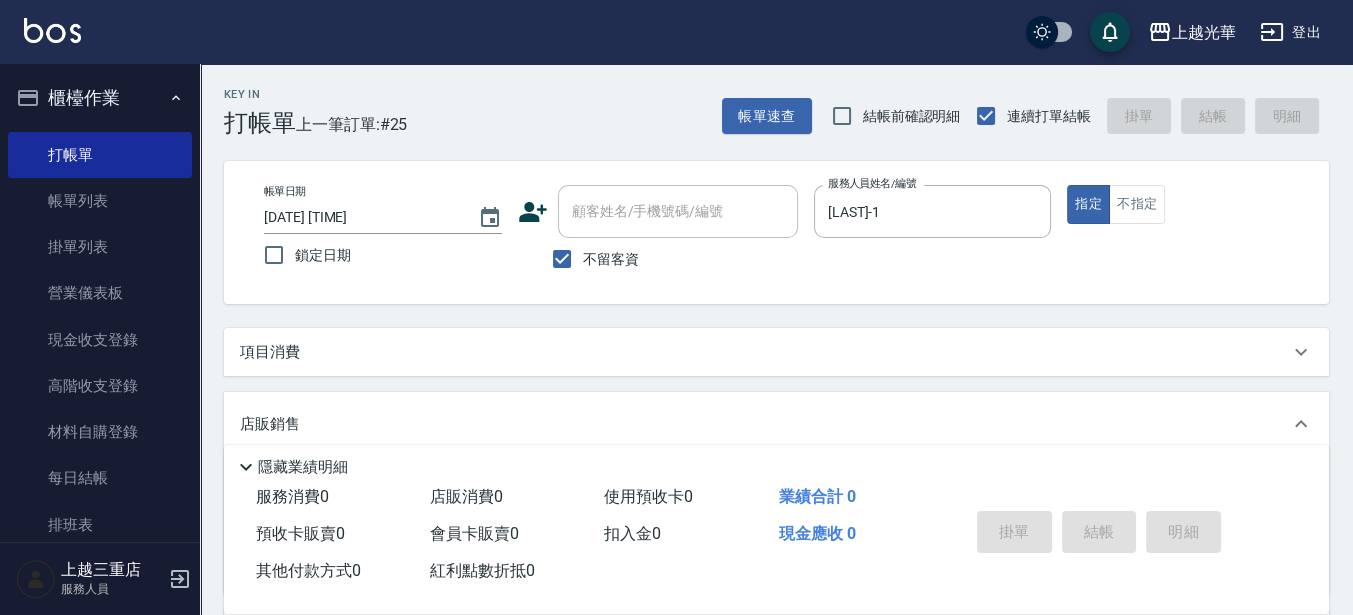 scroll, scrollTop: 0, scrollLeft: 0, axis: both 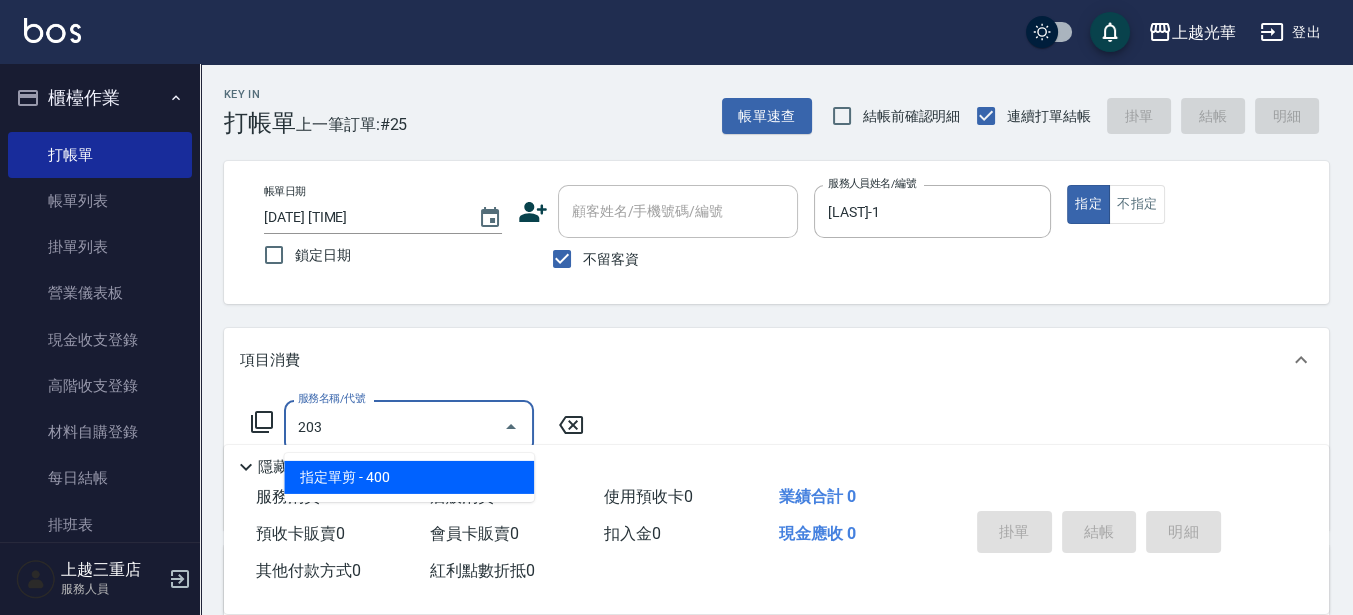 type on "指定單剪(203)" 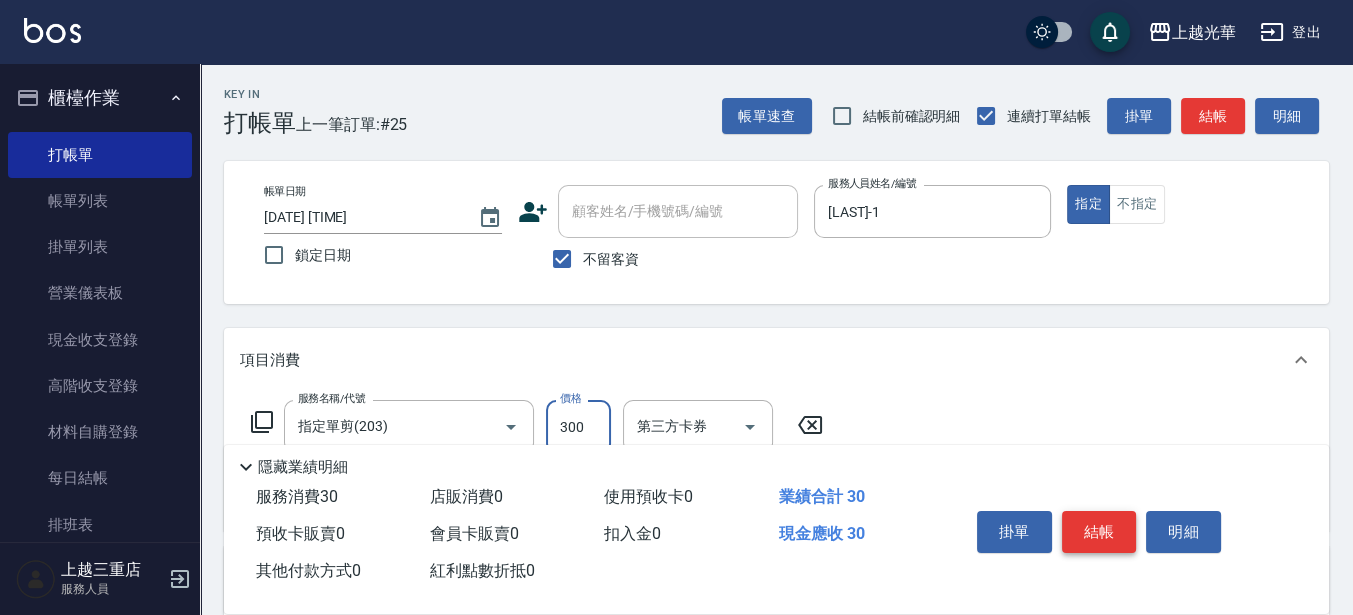 type on "300" 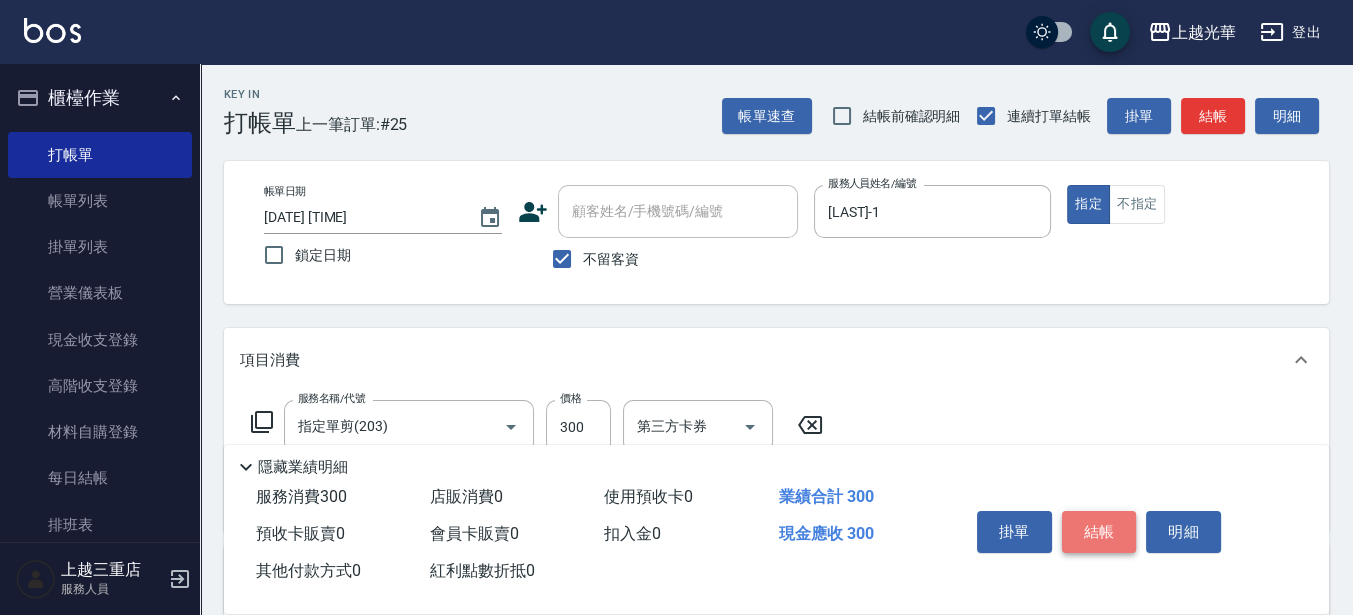 click on "結帳" at bounding box center (1099, 532) 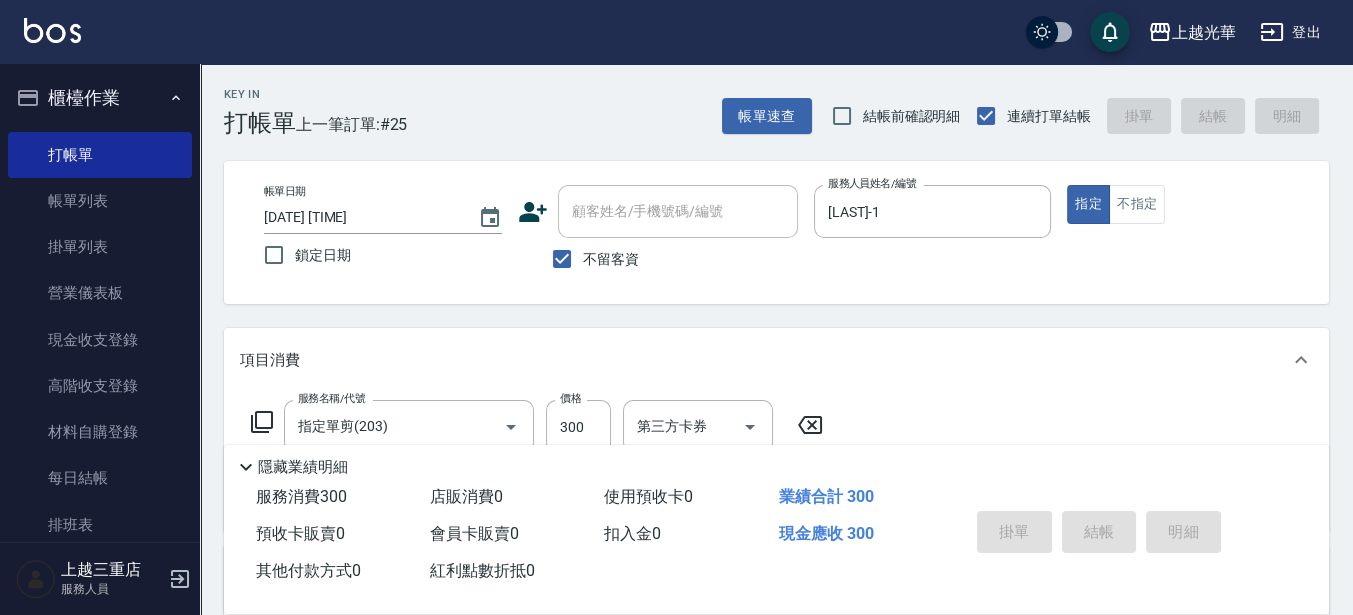 type on "[DATE] [TIME]" 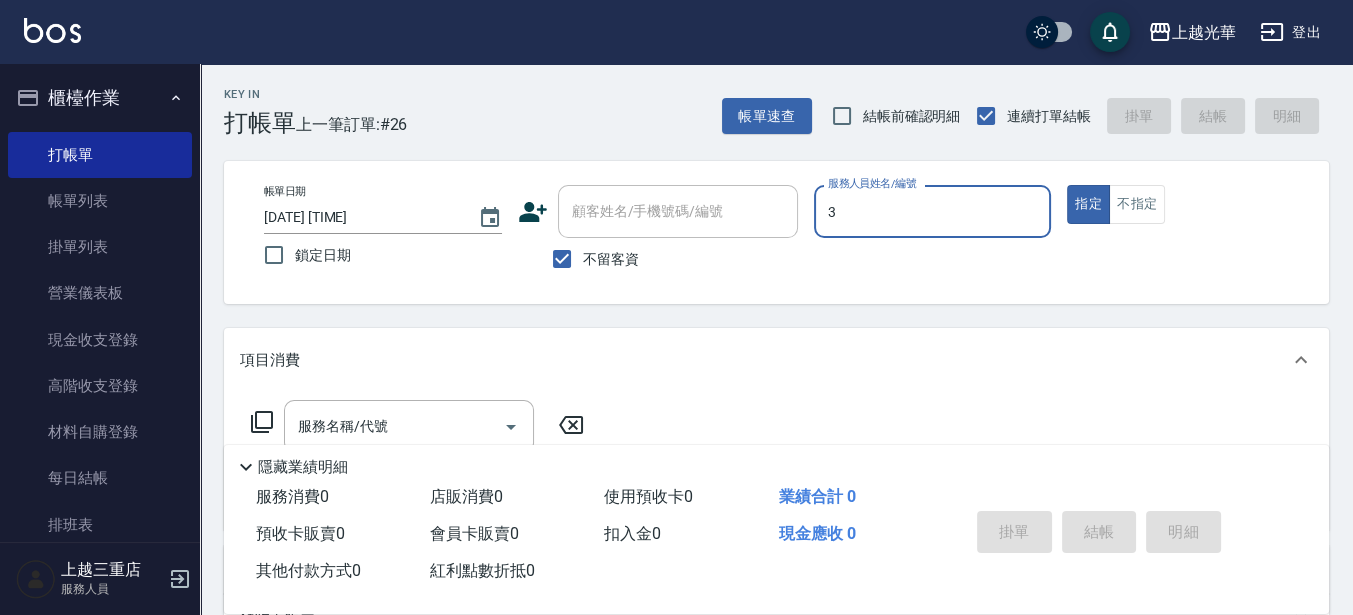 type on "小黑-3" 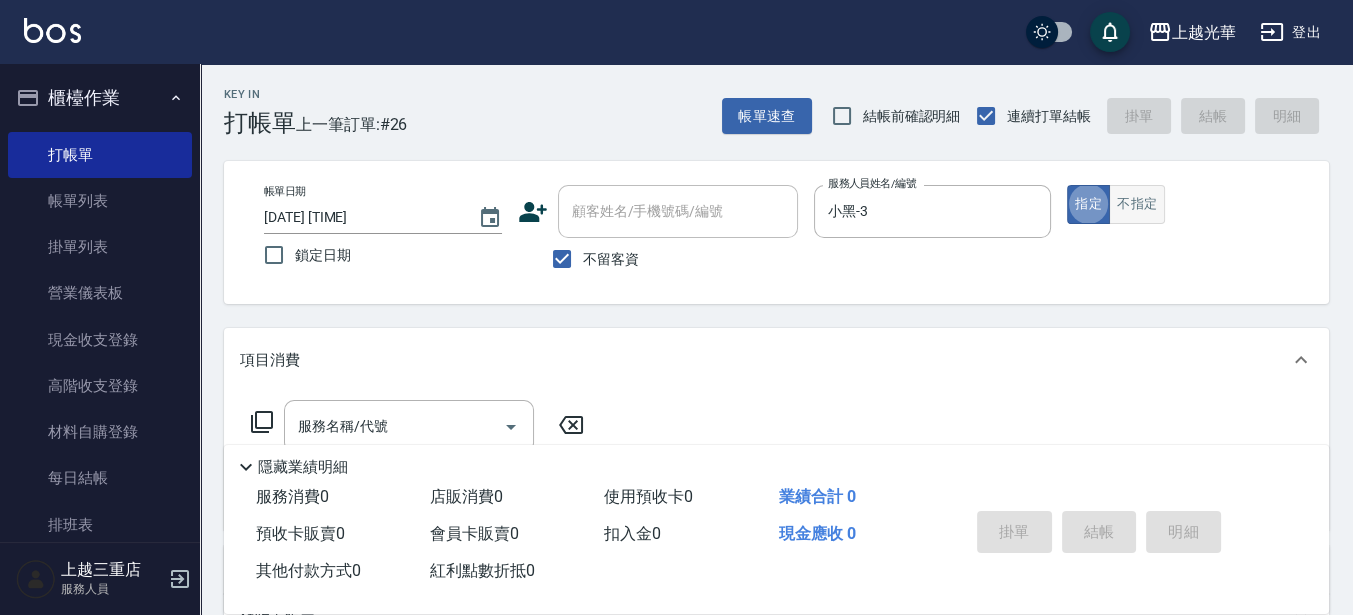 click on "不指定" at bounding box center [1137, 204] 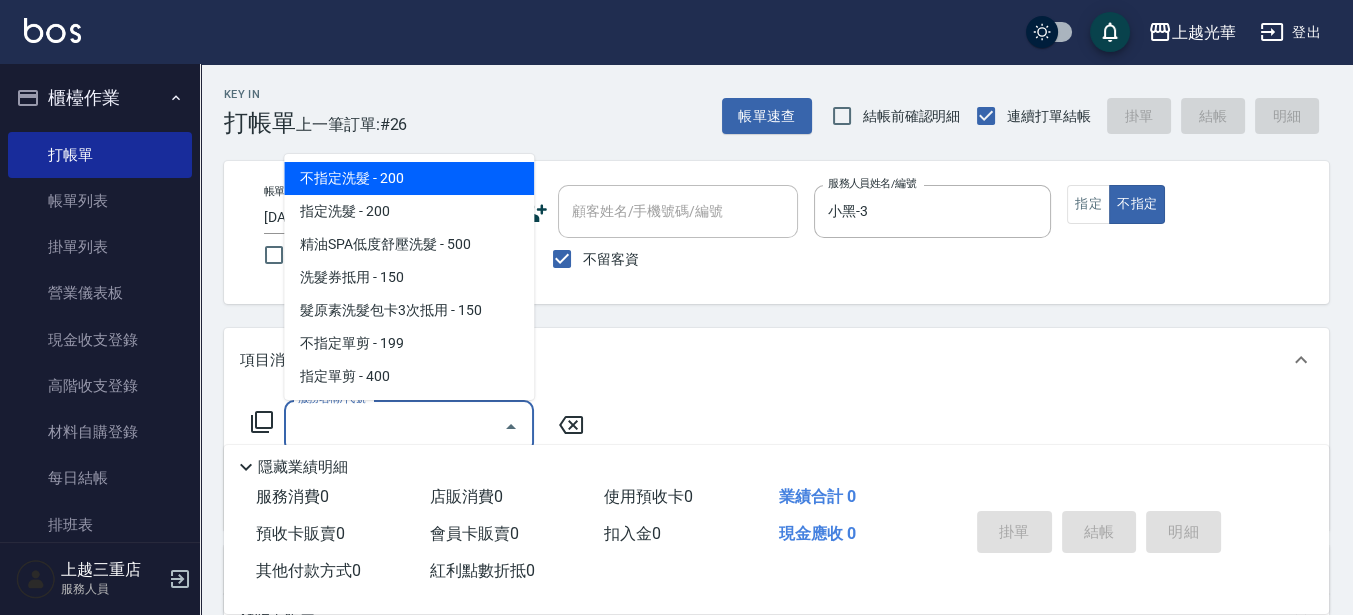 click on "服務名稱/代號" at bounding box center (394, 426) 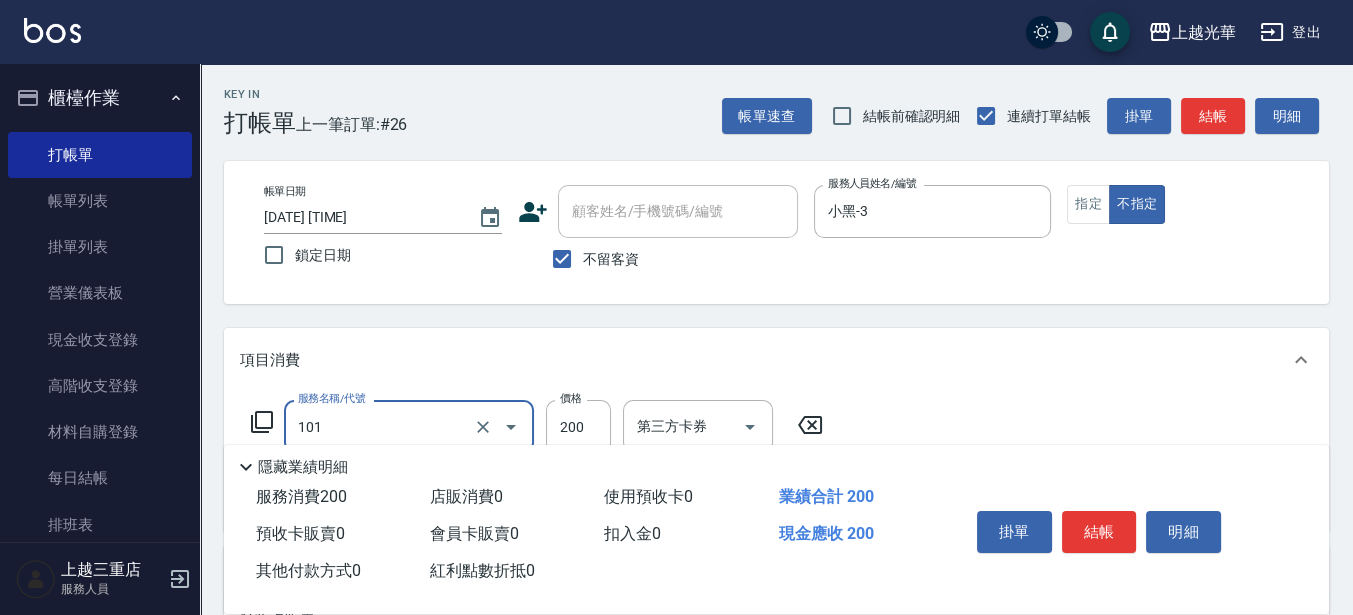 type on "不指定洗髮(101)" 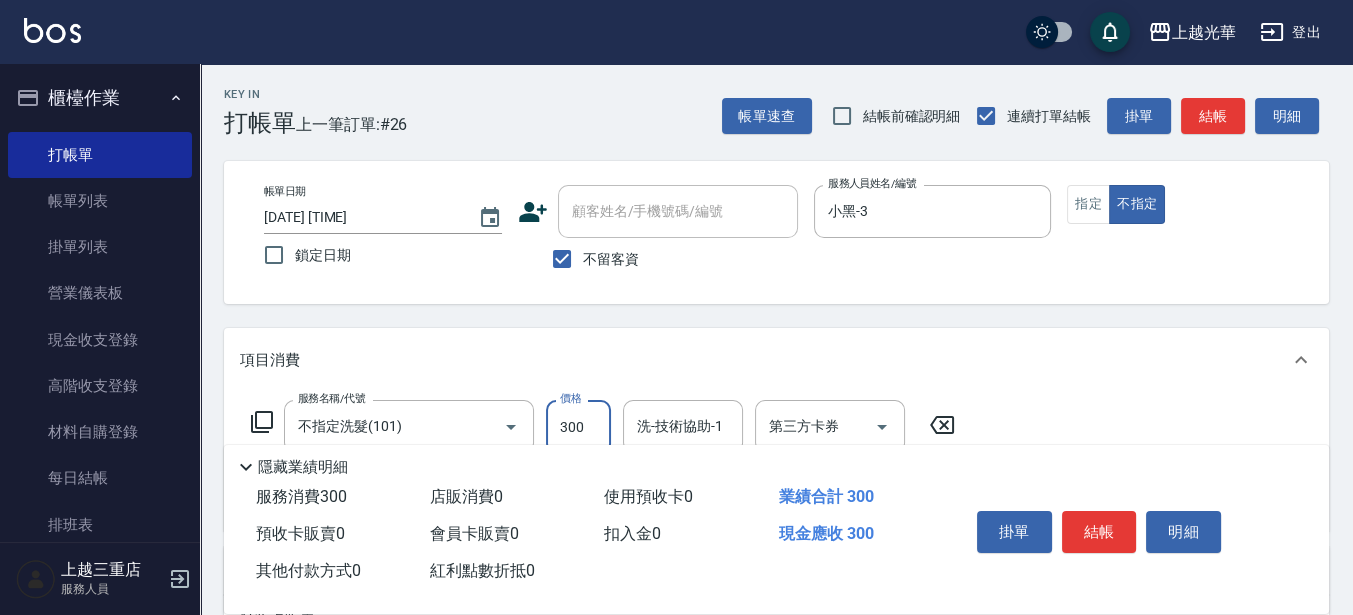 type on "300" 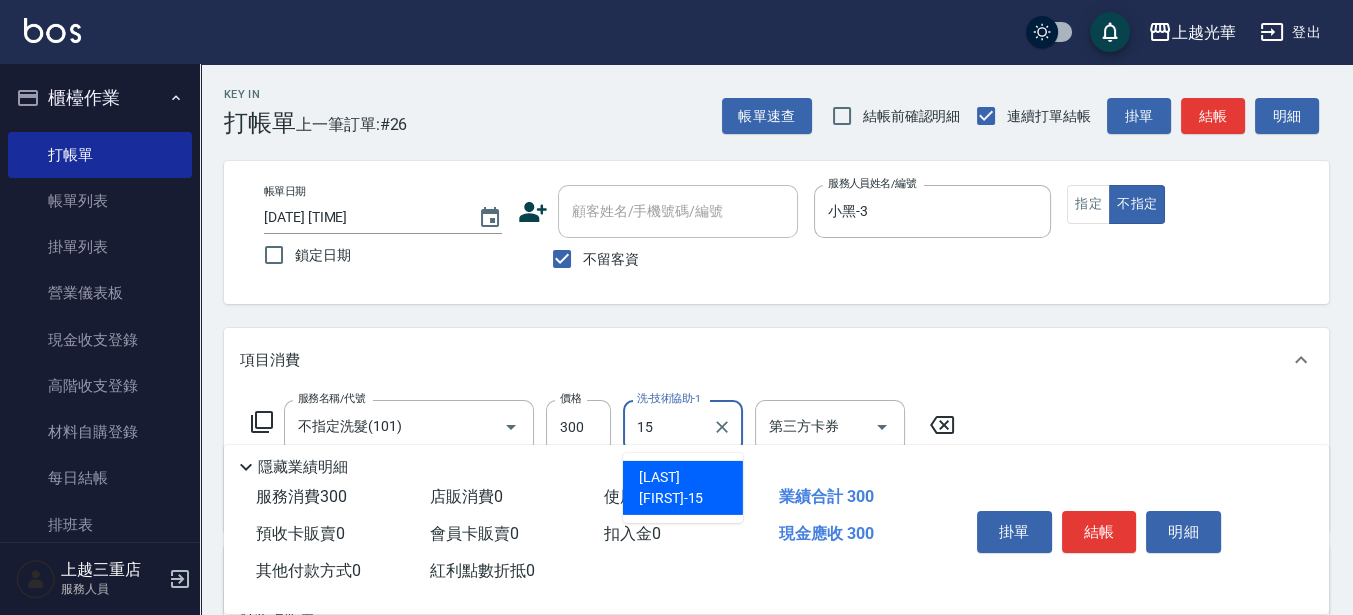 type on "[LAST] [FIRST]-15" 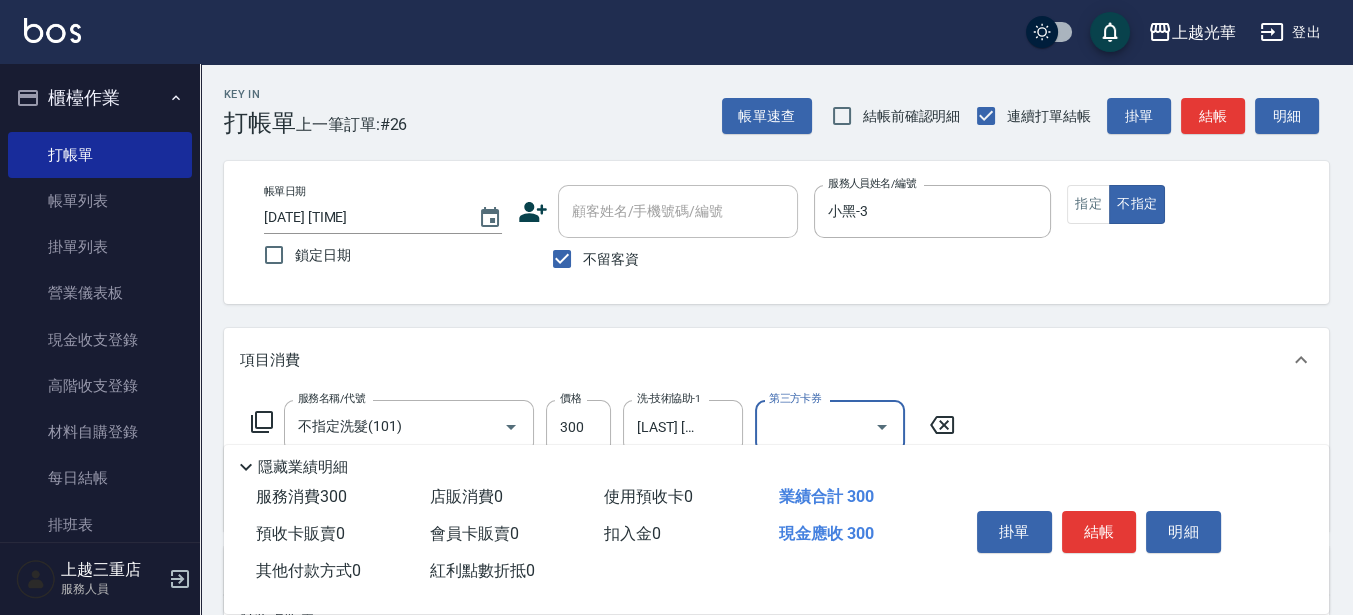 scroll, scrollTop: 125, scrollLeft: 0, axis: vertical 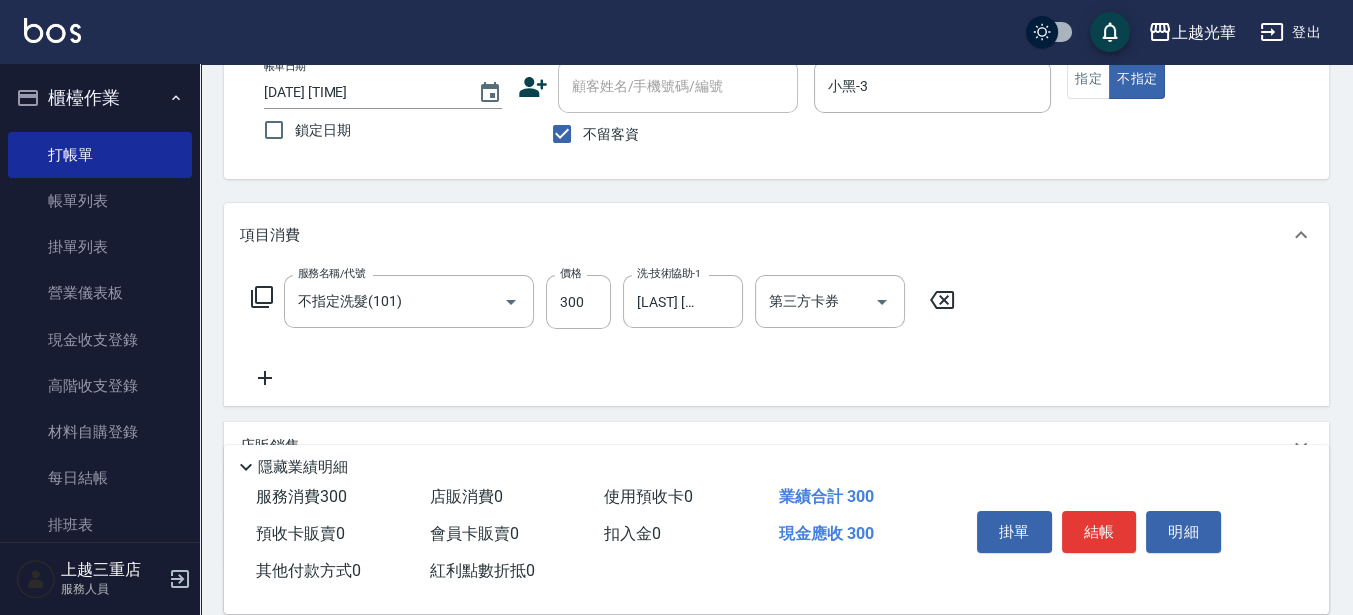 click 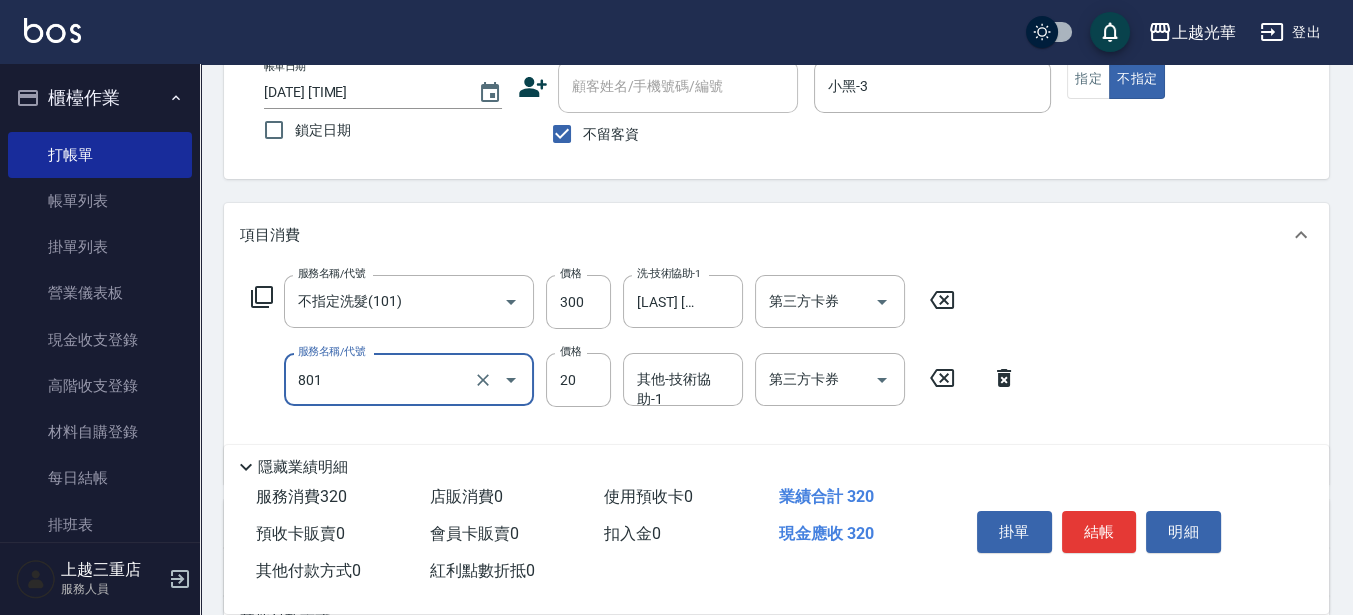 type on "潤絲(801)" 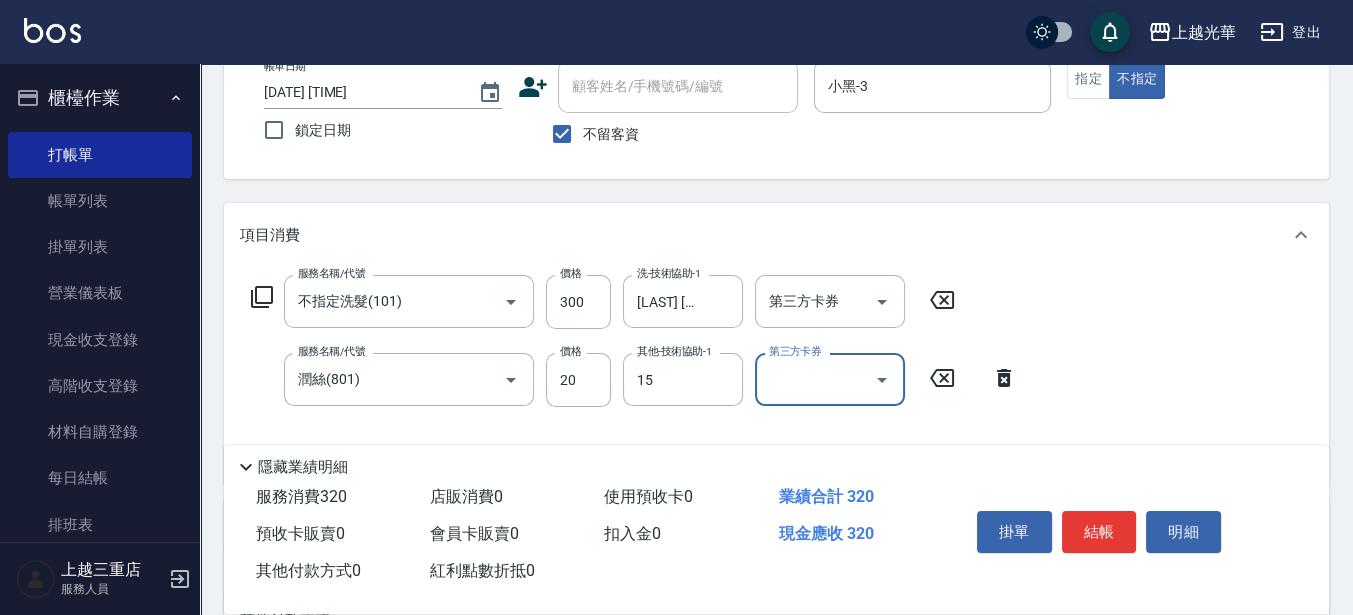 type on "[LAST] [FIRST]-15" 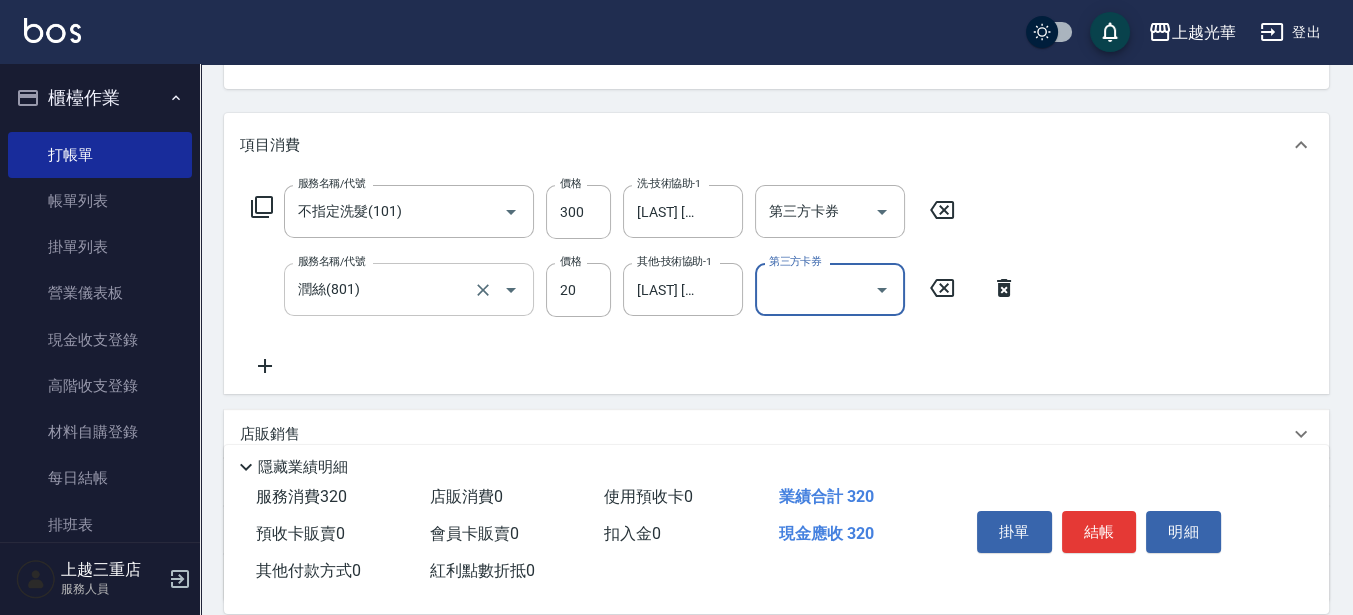 scroll, scrollTop: 250, scrollLeft: 0, axis: vertical 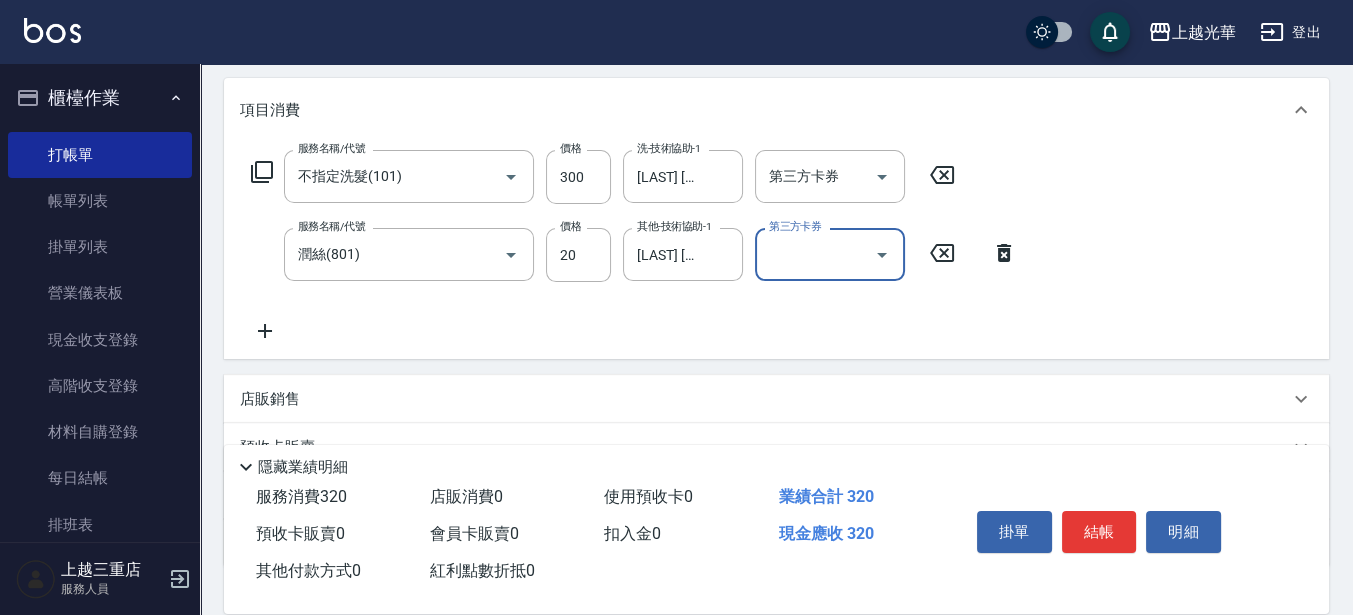 click 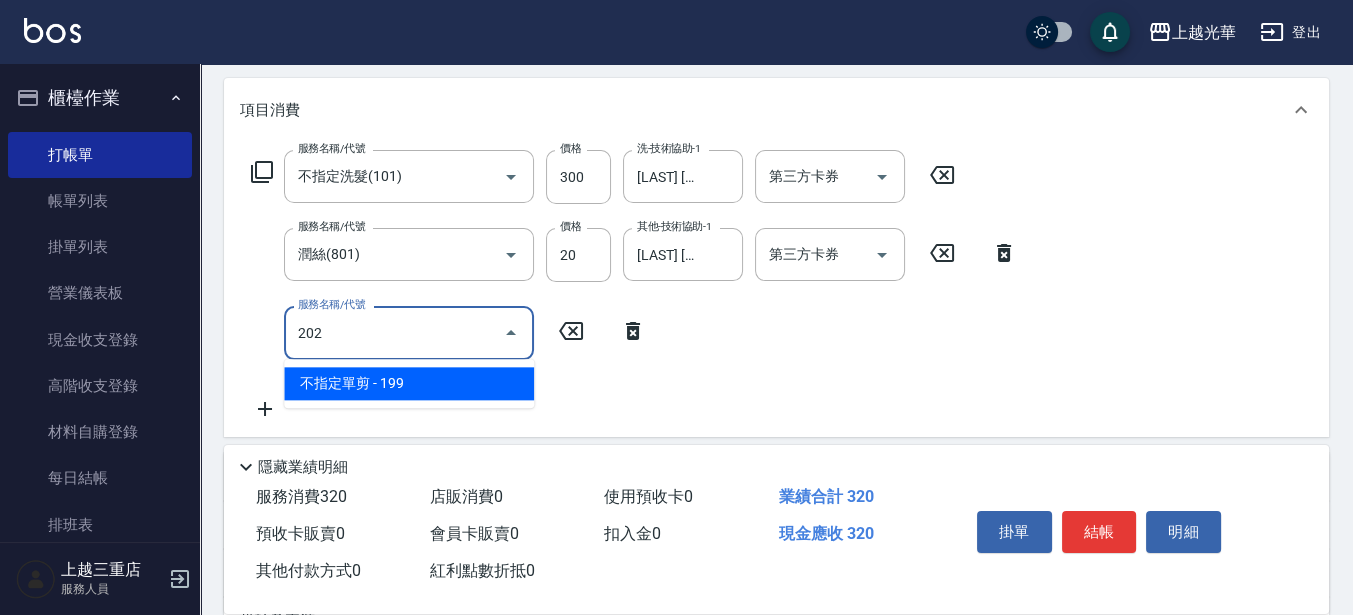 type on "不指定單剪(202)" 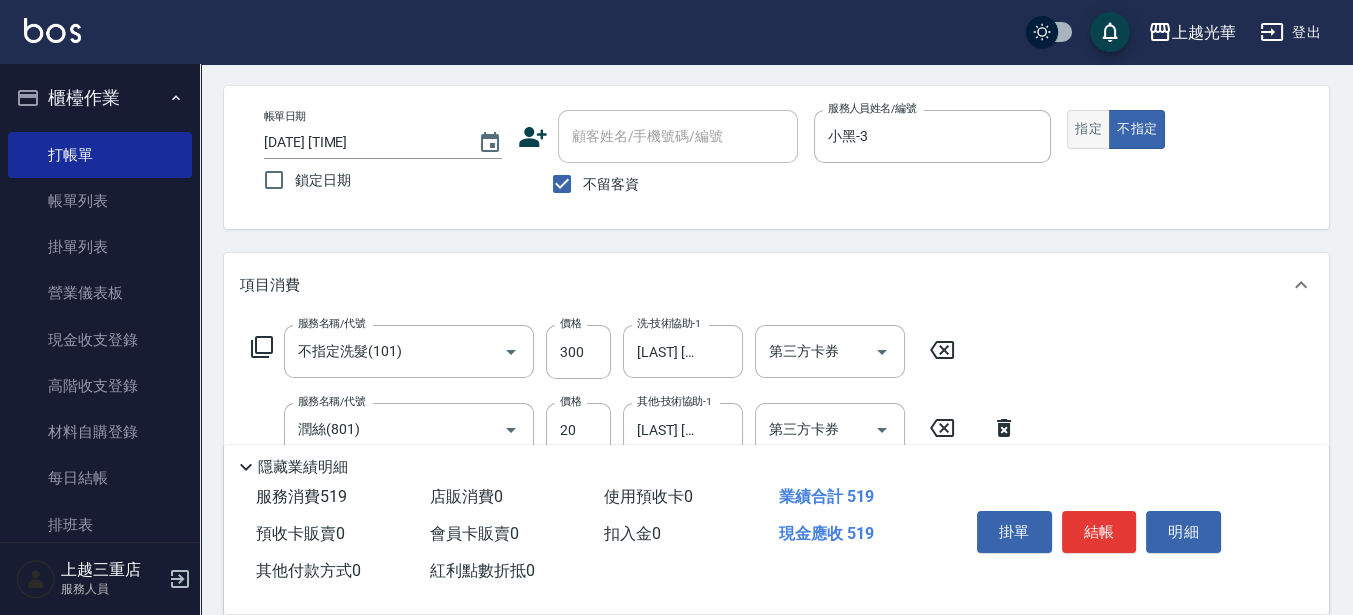 scroll, scrollTop: 0, scrollLeft: 0, axis: both 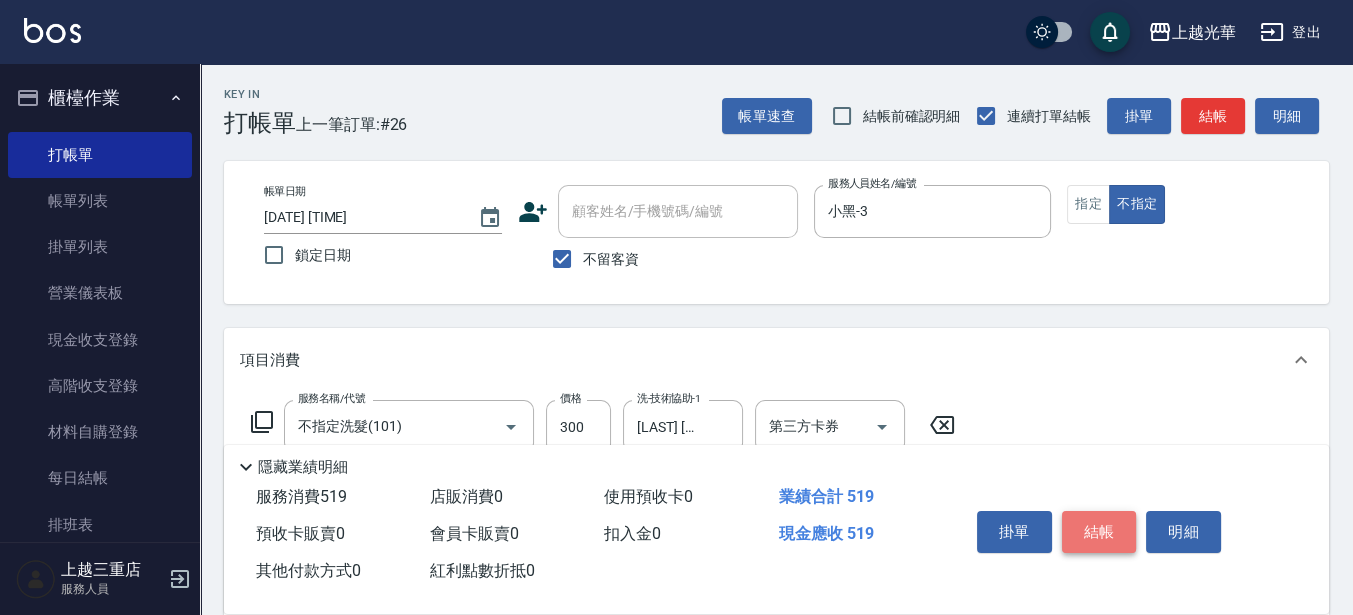 click on "結帳" at bounding box center (1099, 532) 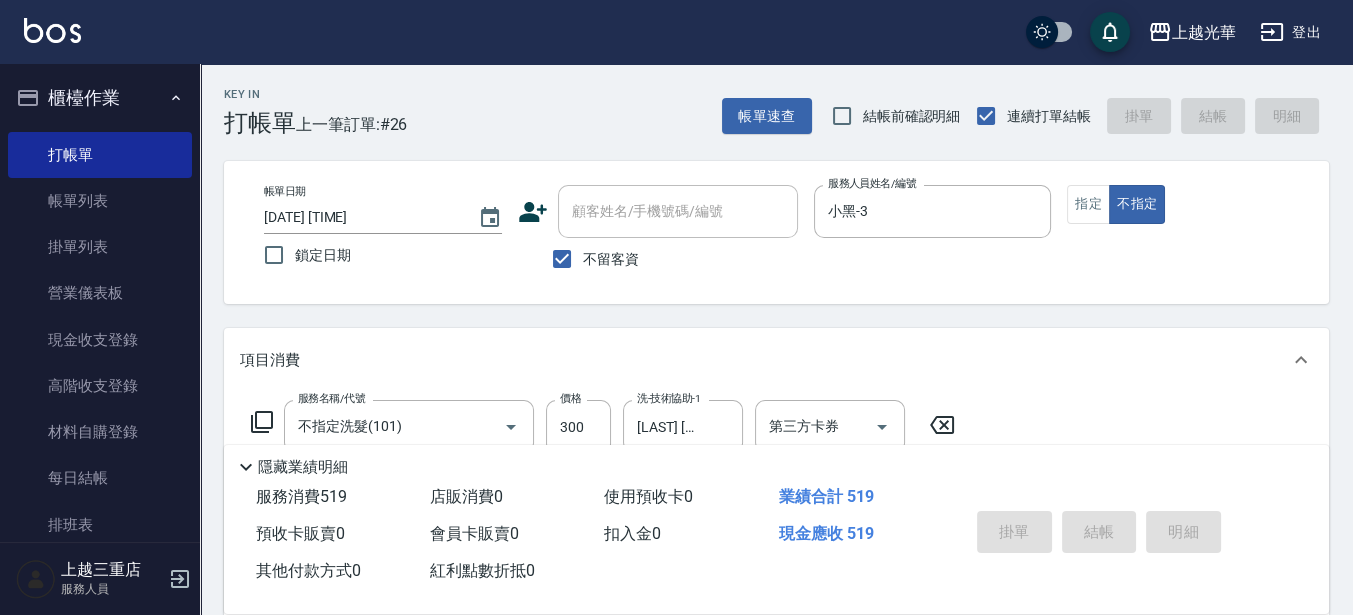 type on "2025/08/09 15:43" 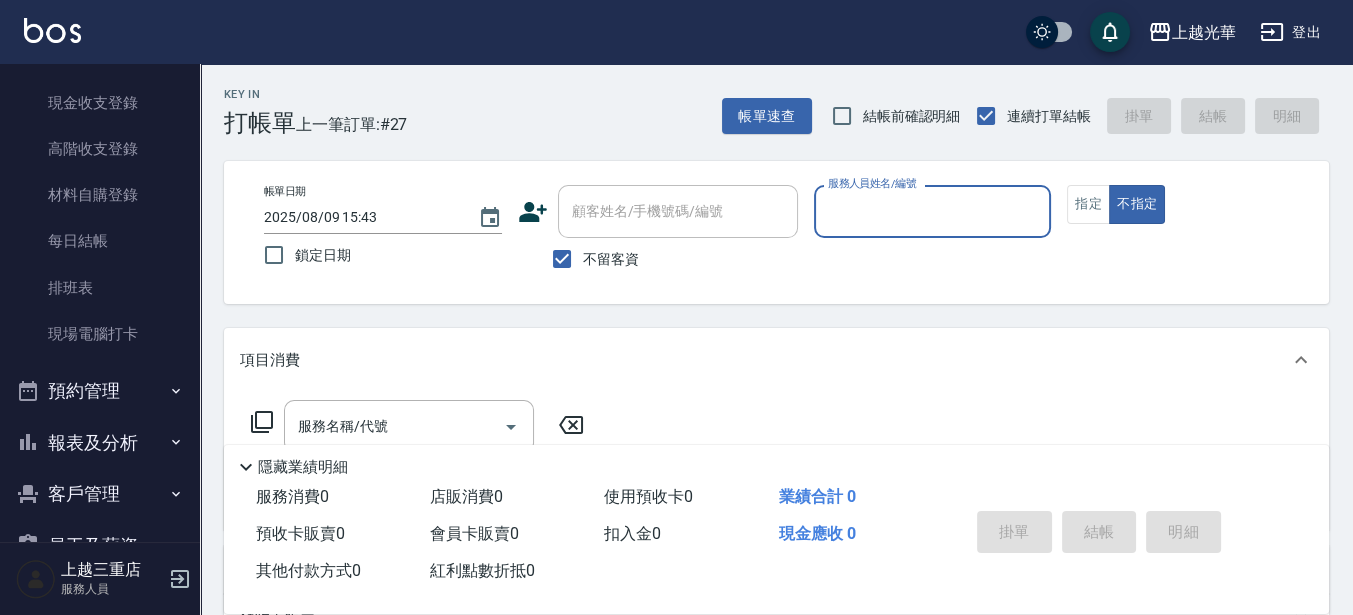 scroll, scrollTop: 289, scrollLeft: 0, axis: vertical 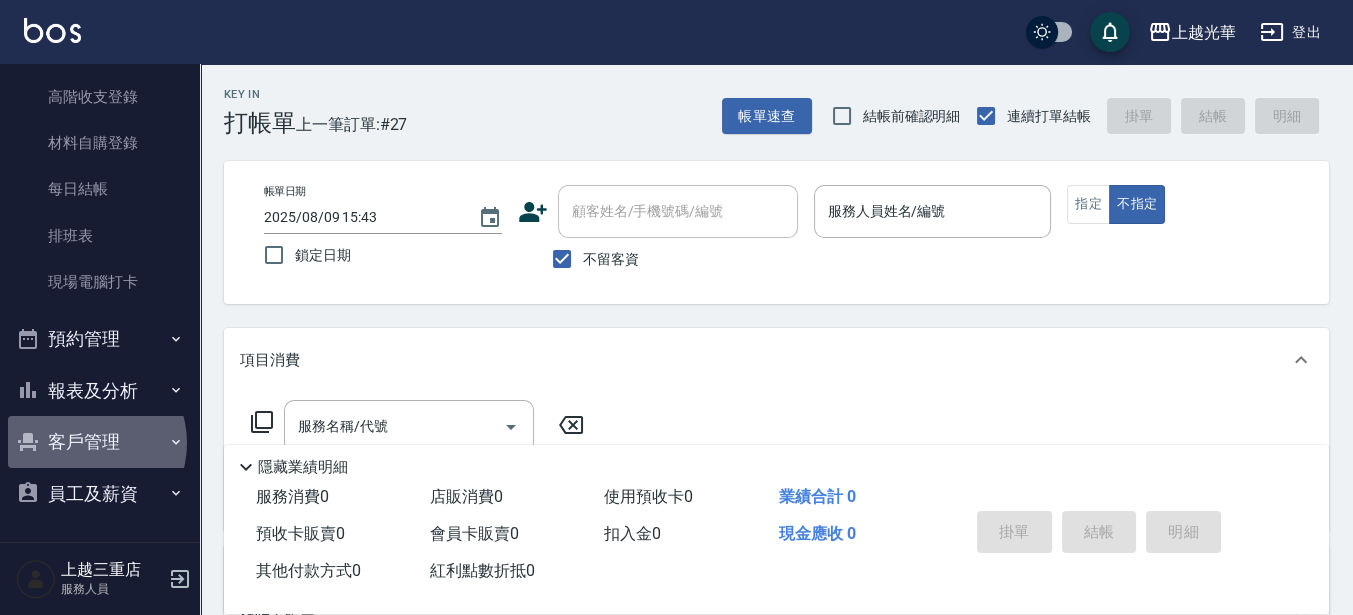 click on "客戶管理" at bounding box center (100, 442) 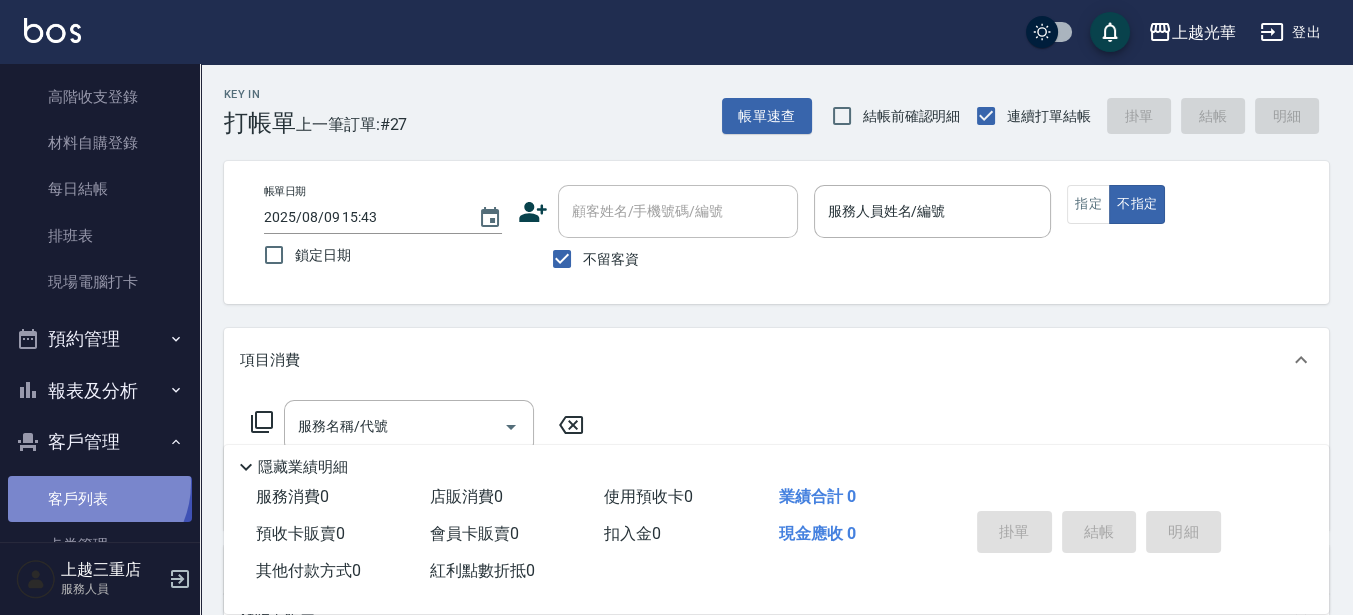 click on "客戶列表" at bounding box center (100, 499) 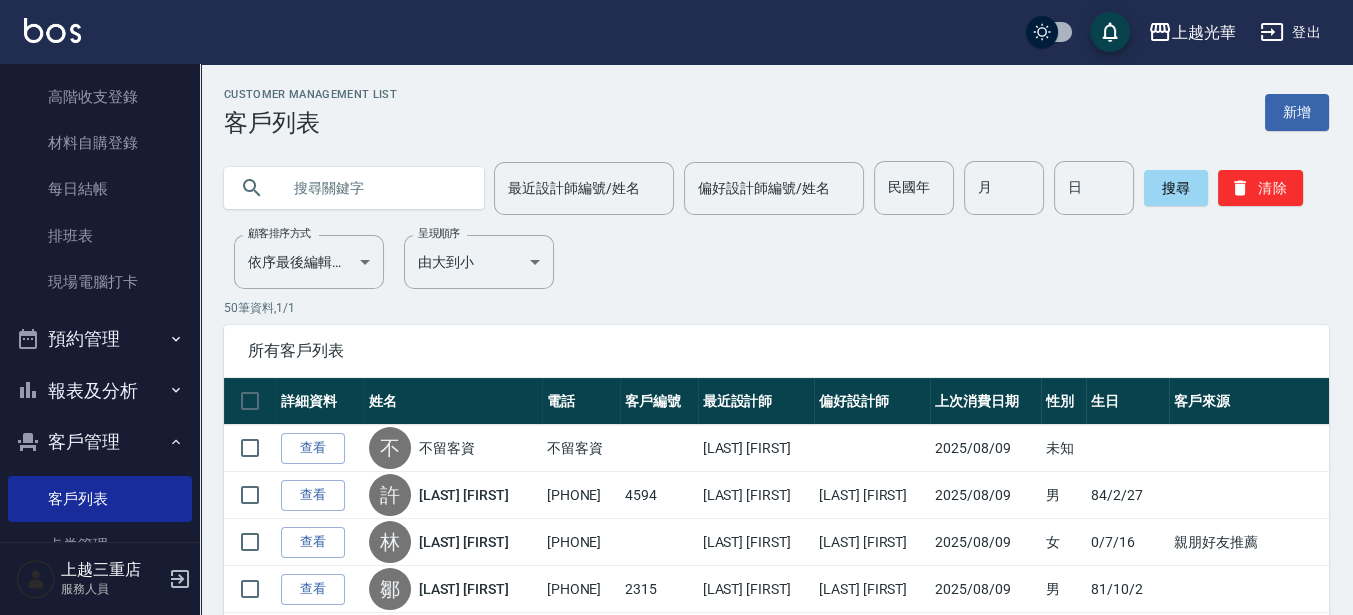 click at bounding box center (374, 188) 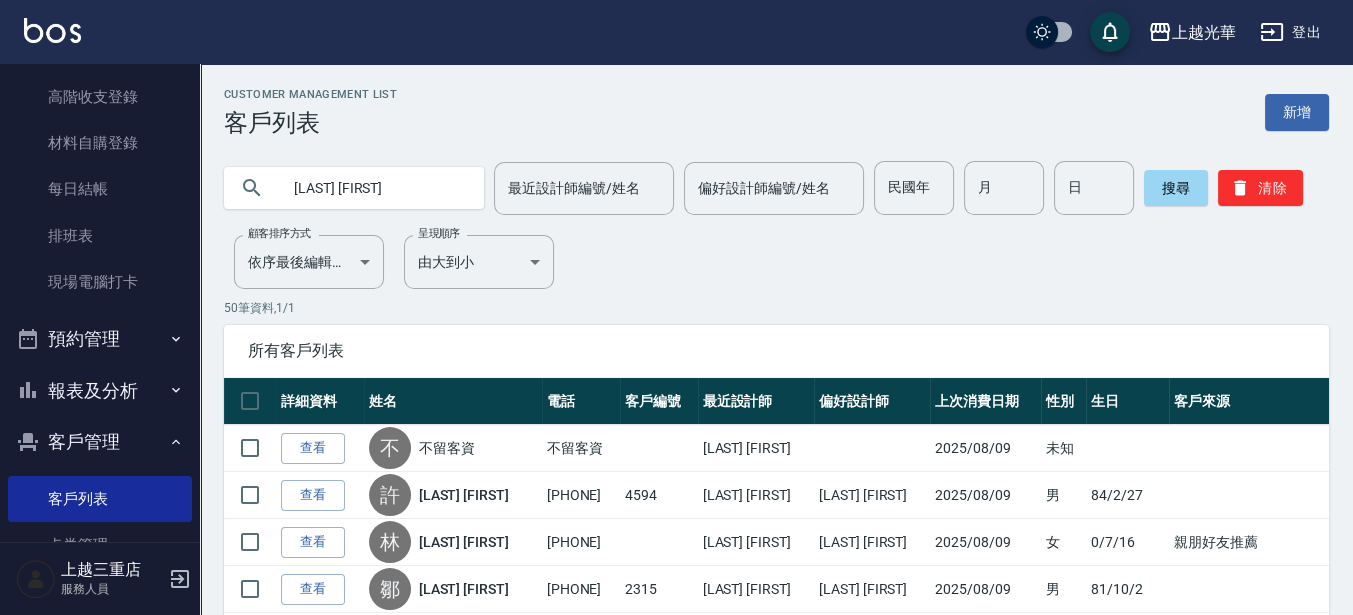 type on "[LAST] [FIRST]" 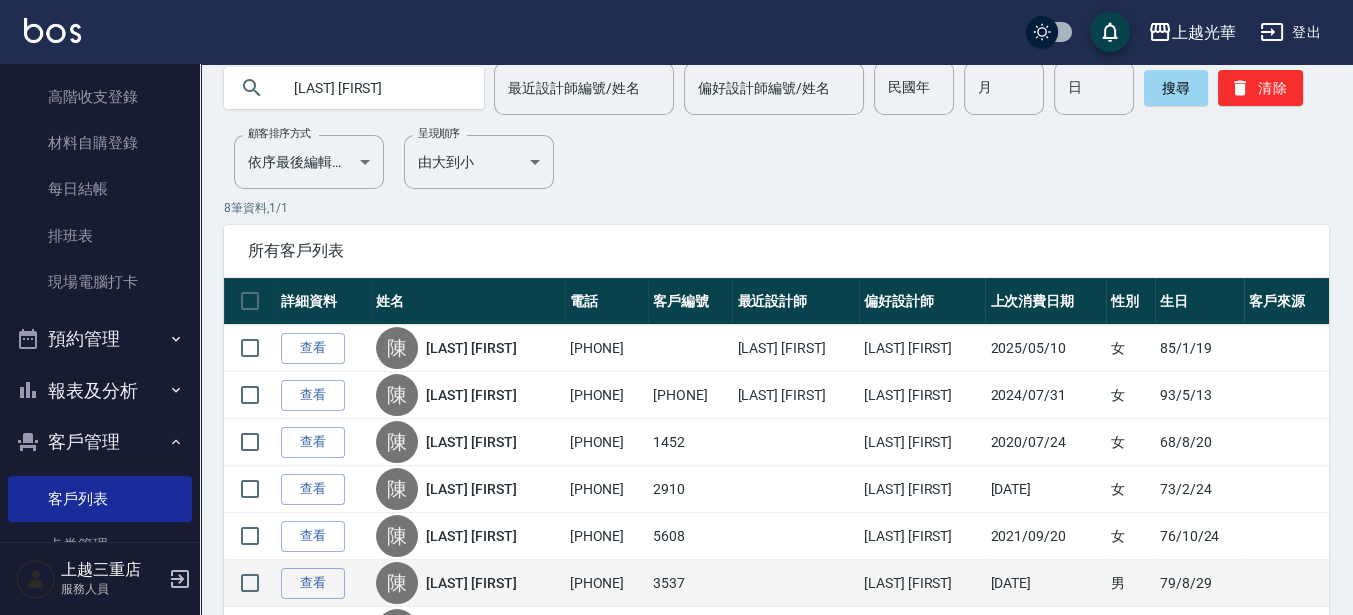 scroll, scrollTop: 125, scrollLeft: 0, axis: vertical 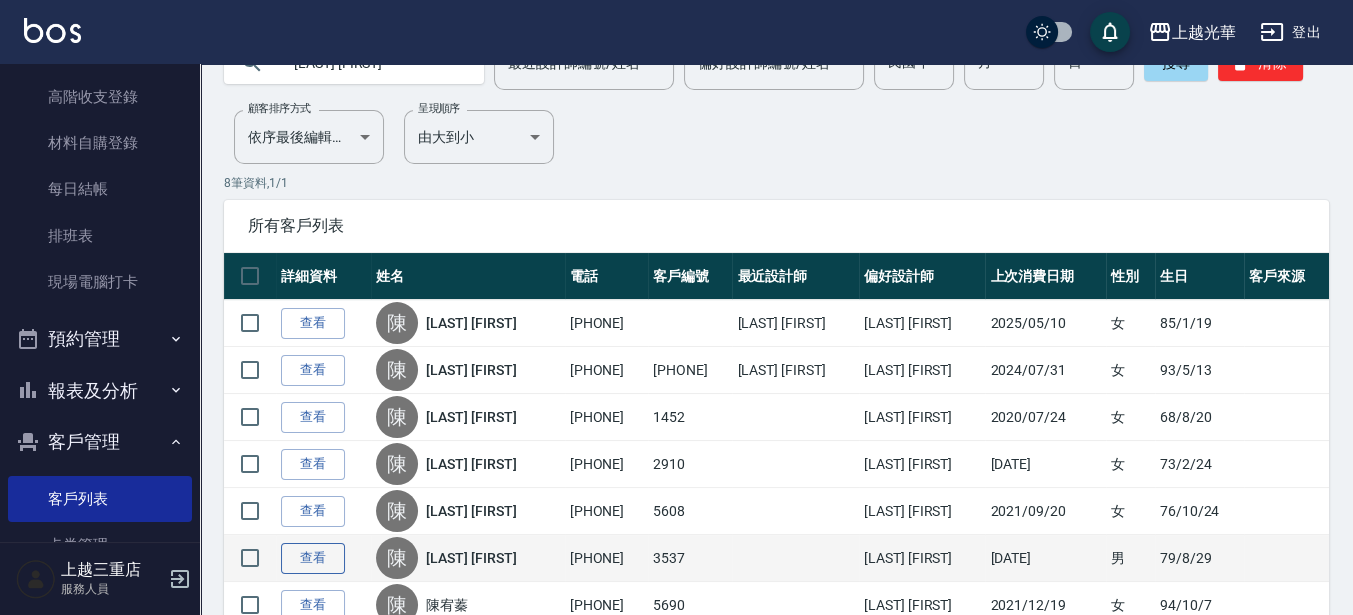 click on "查看" at bounding box center (313, 558) 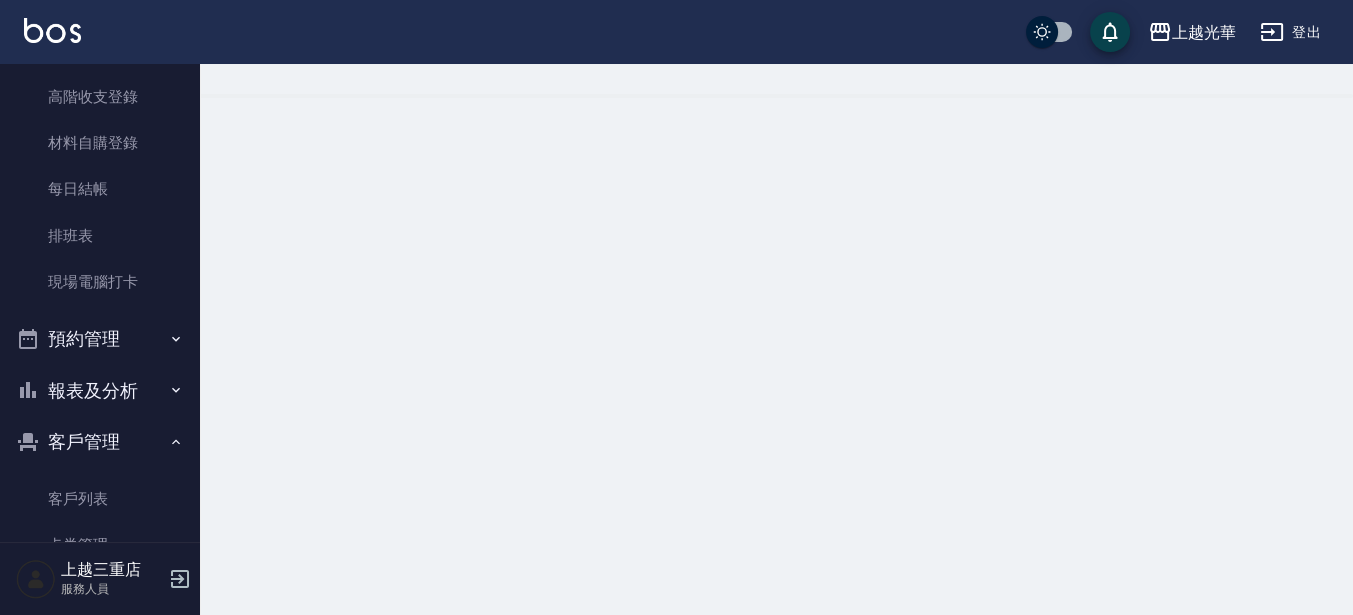 scroll, scrollTop: 0, scrollLeft: 0, axis: both 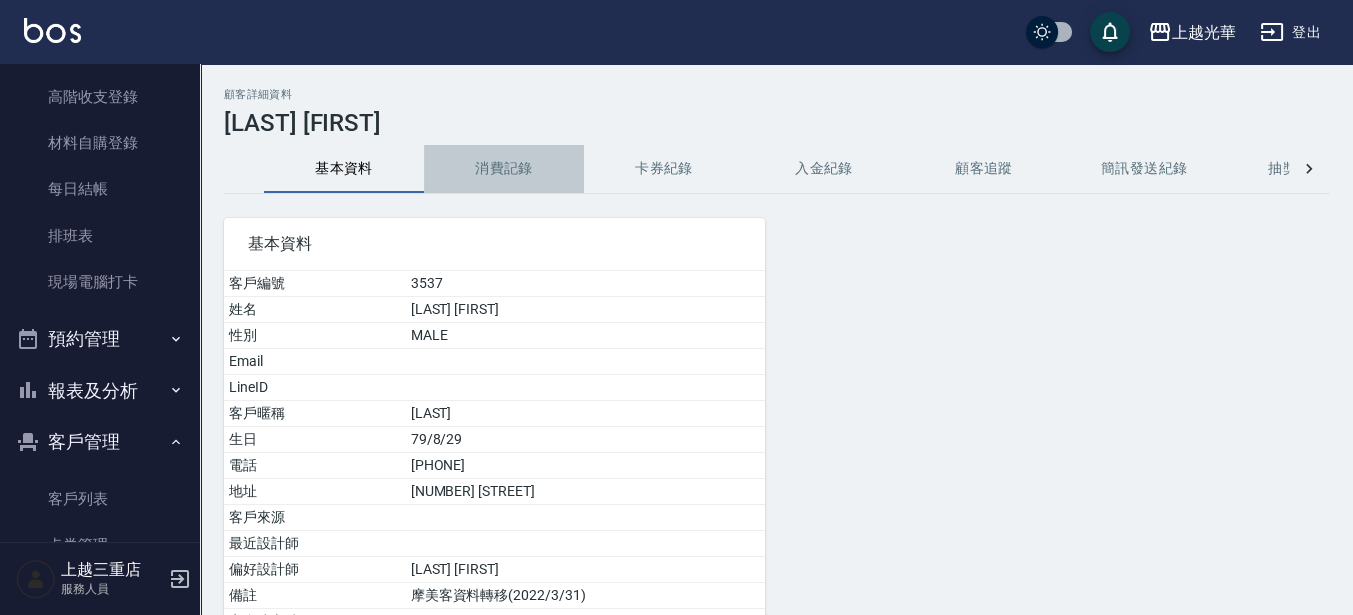 click on "消費記錄" at bounding box center [504, 169] 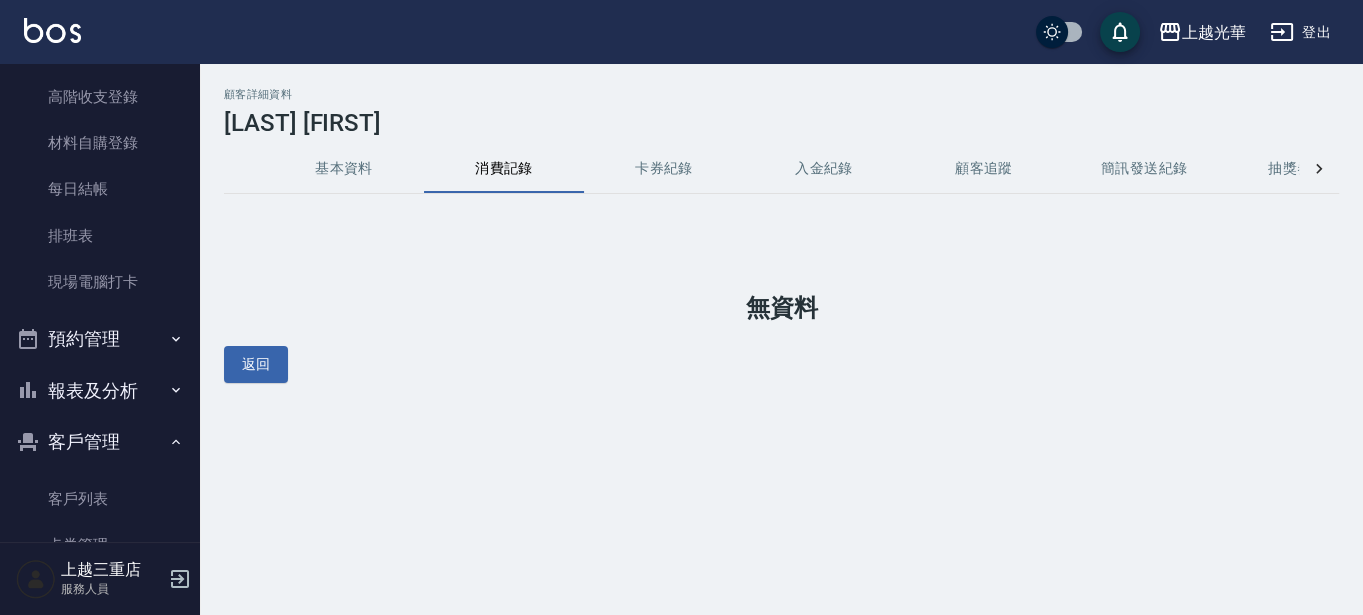 click on "基本資料" at bounding box center [344, 169] 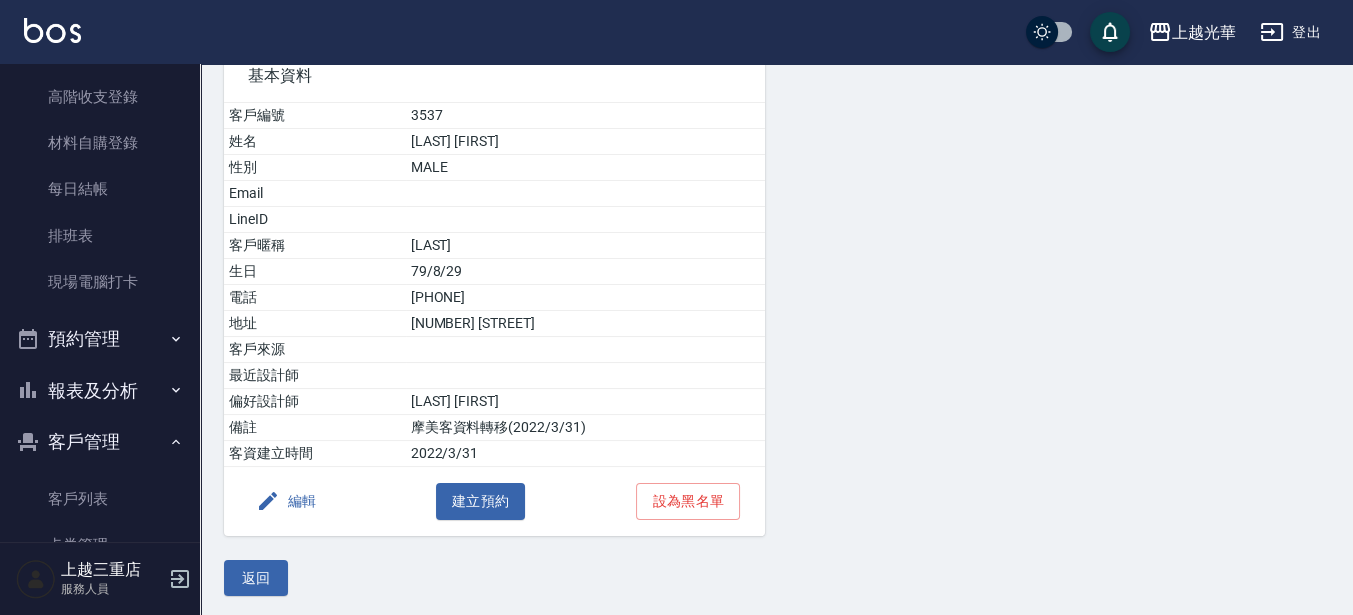 scroll, scrollTop: 43, scrollLeft: 0, axis: vertical 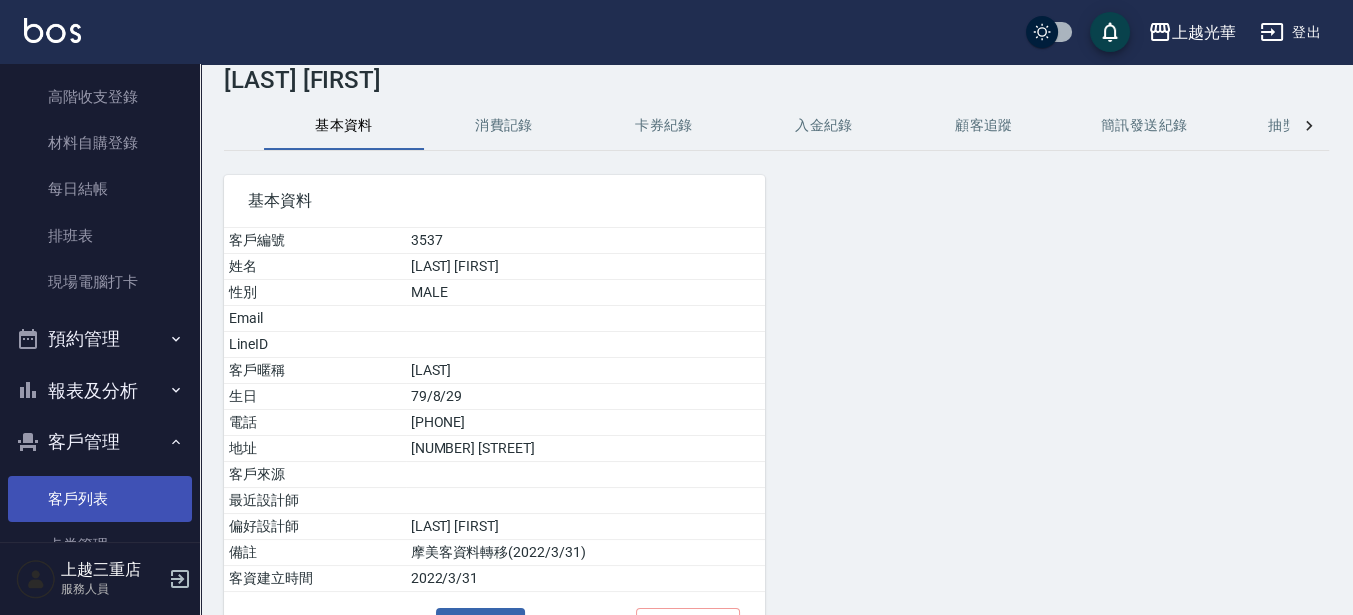 click on "客戶列表" at bounding box center (100, 499) 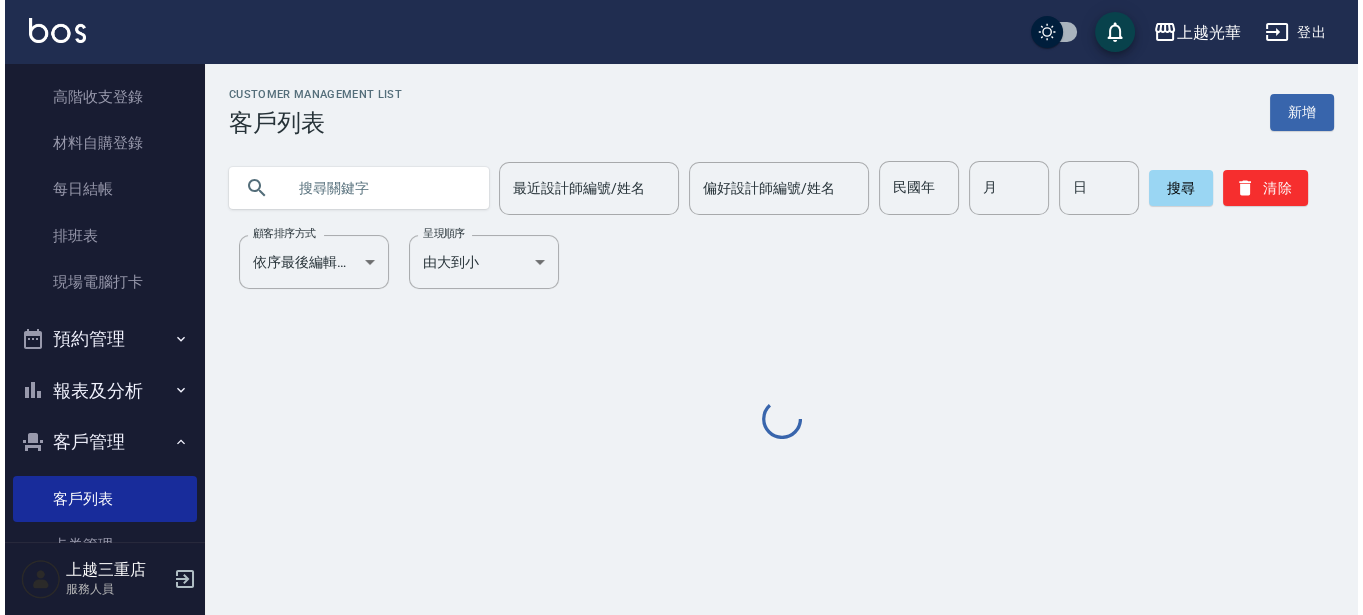 scroll, scrollTop: 0, scrollLeft: 0, axis: both 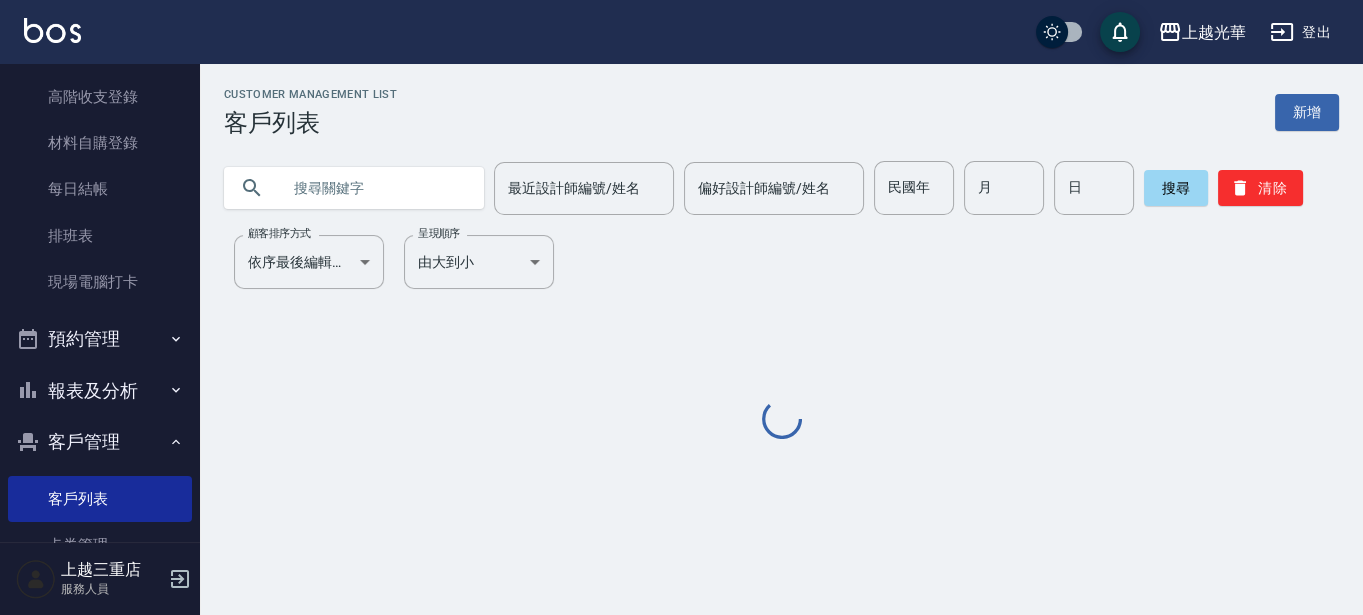 click at bounding box center (374, 188) 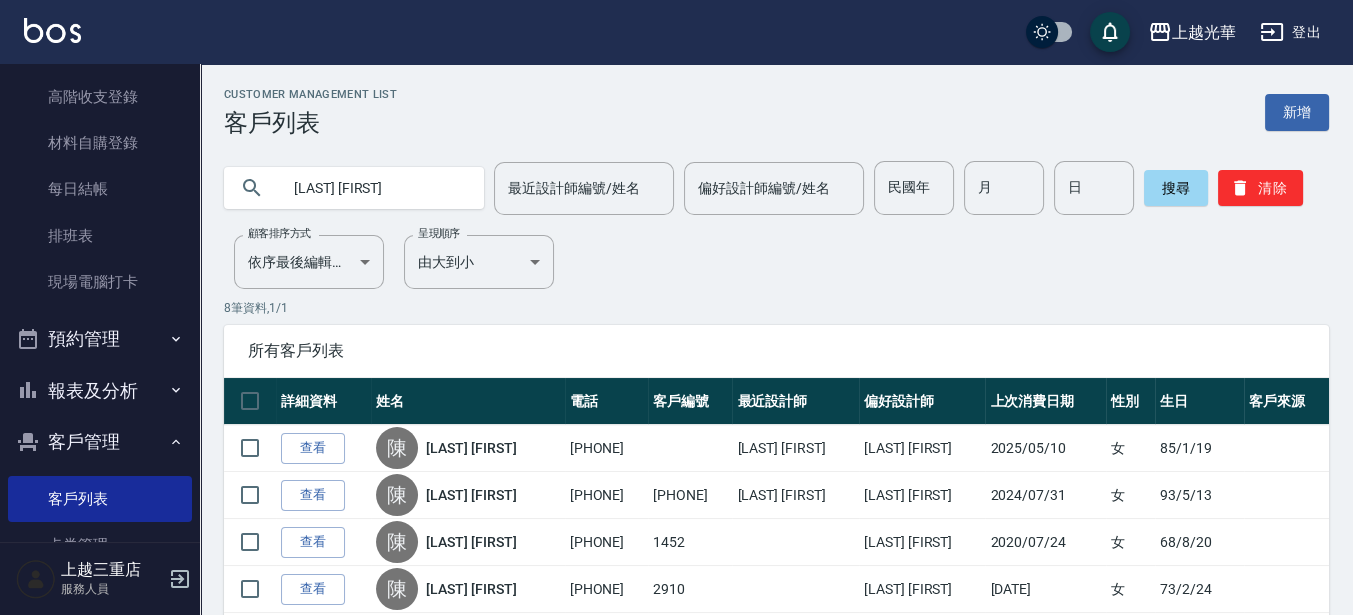 type on "[LAST] [FIRST]" 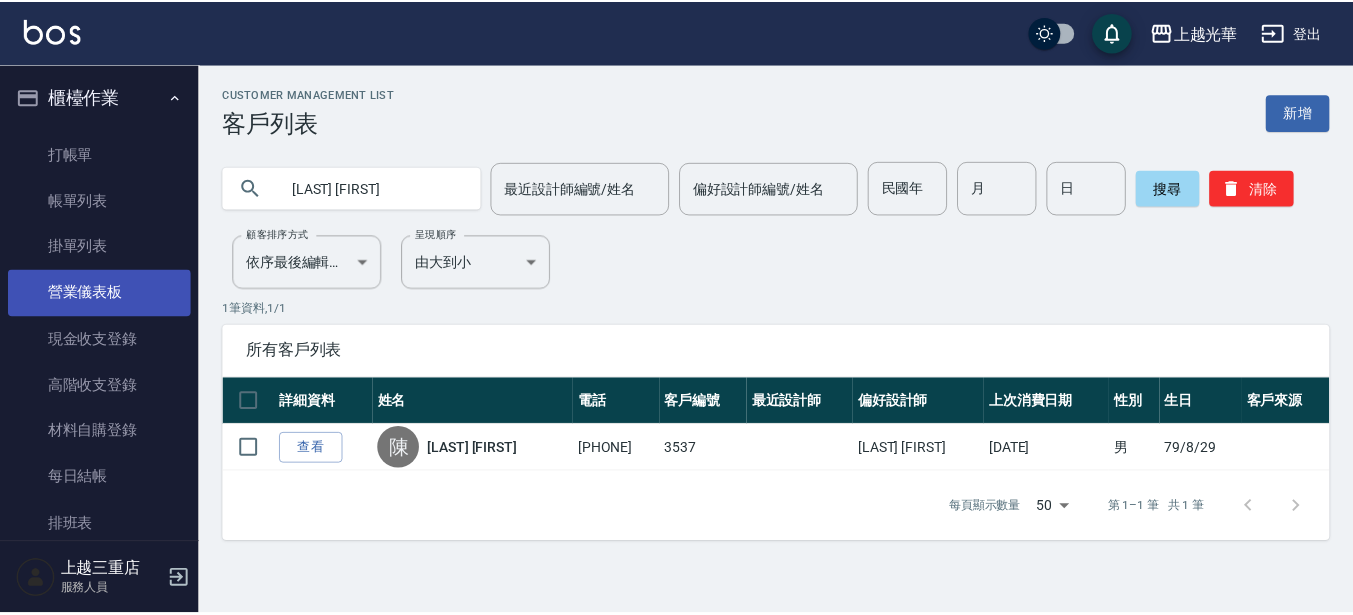 scroll, scrollTop: 0, scrollLeft: 0, axis: both 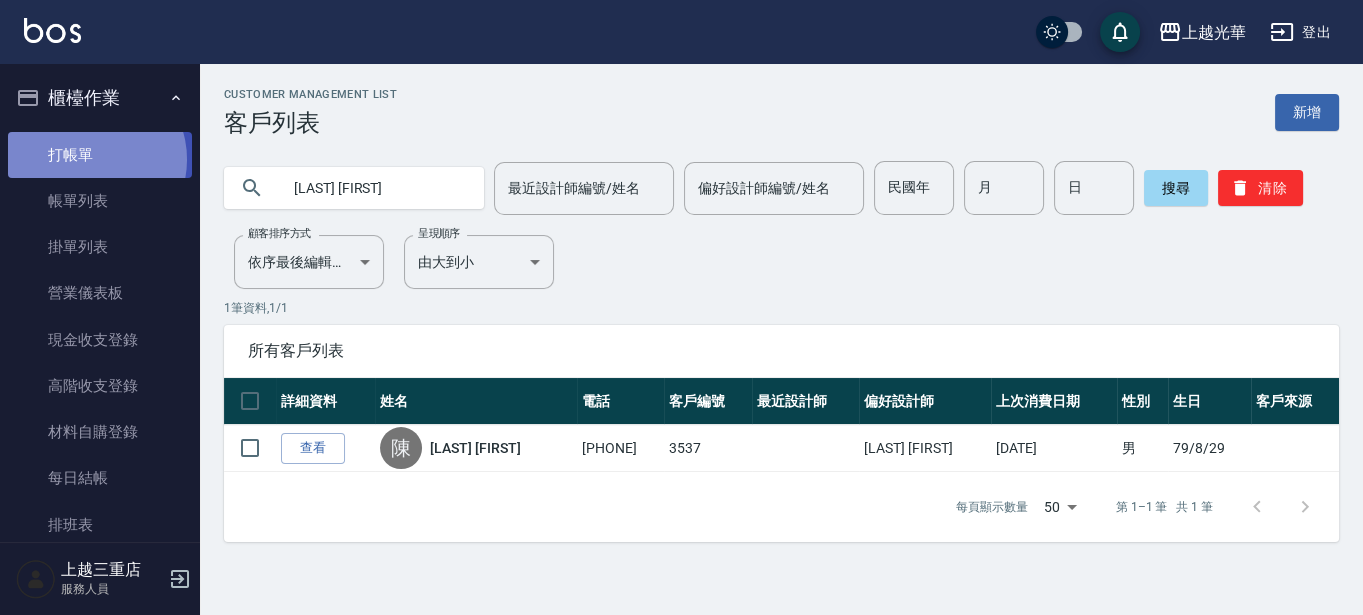 click on "打帳單" at bounding box center [100, 155] 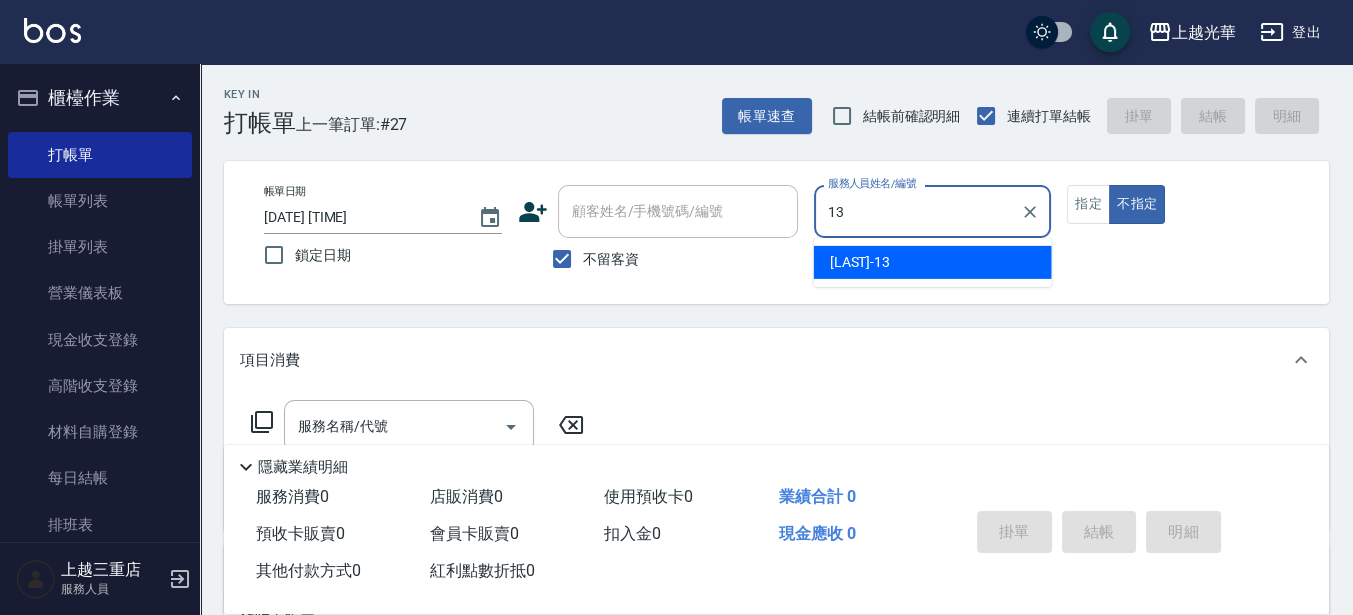 type on "[LAST]-13" 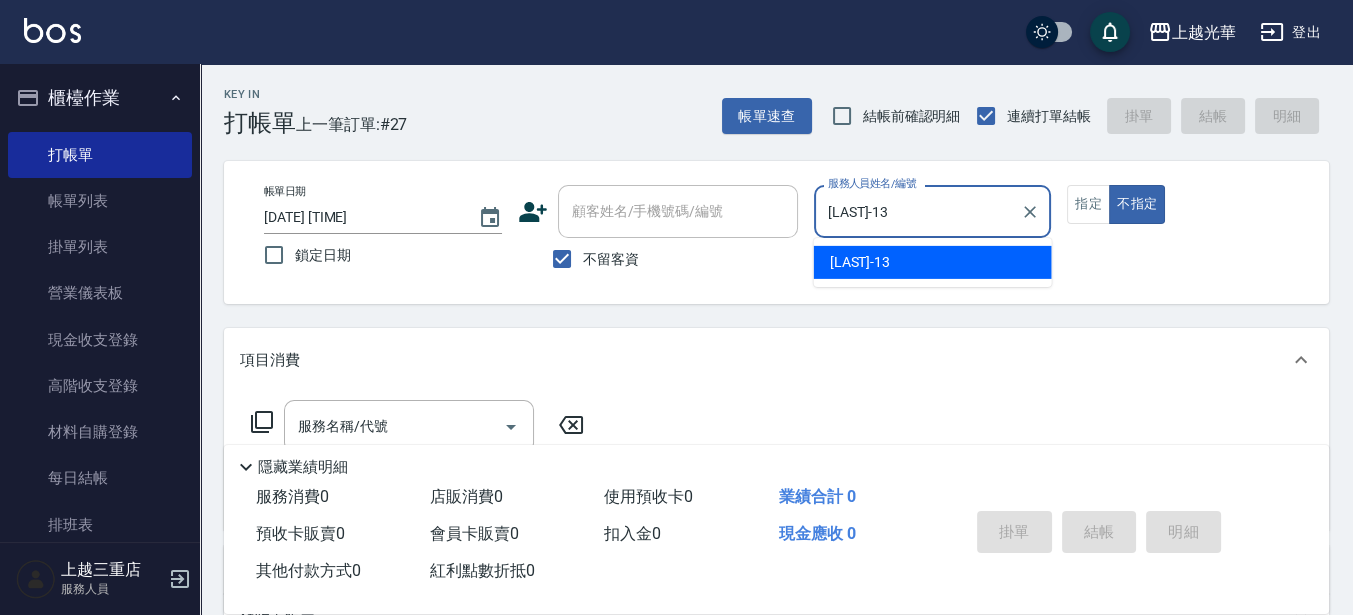 type on "false" 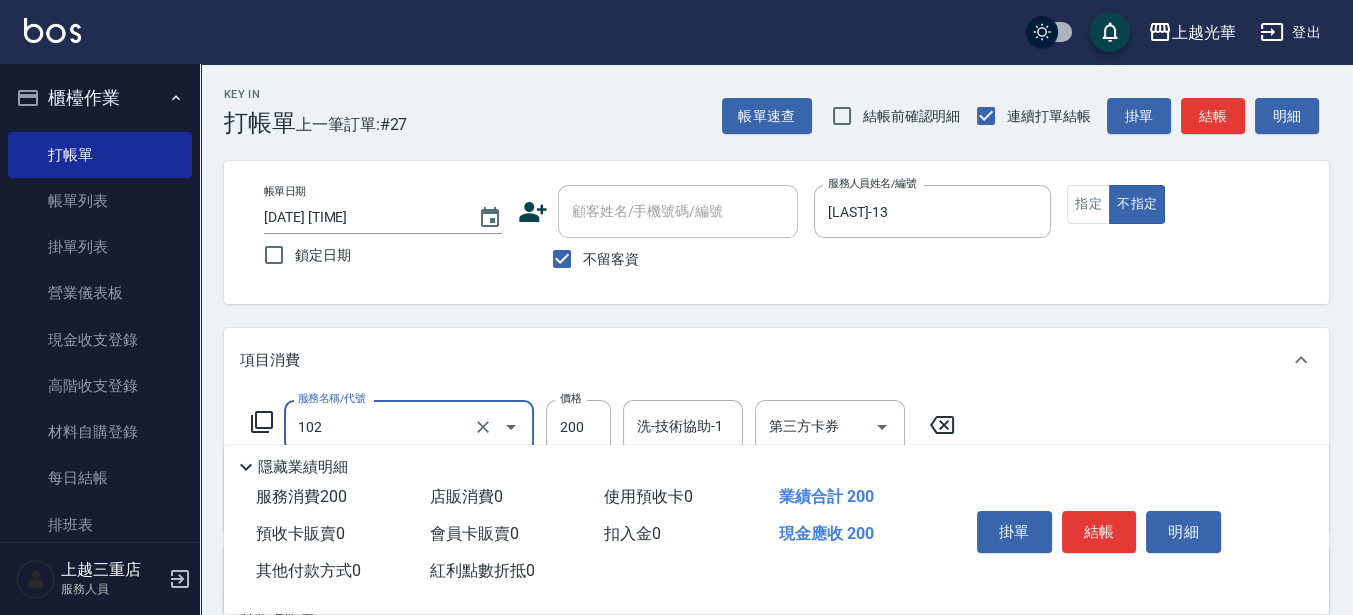 type on "指定洗髮(102)" 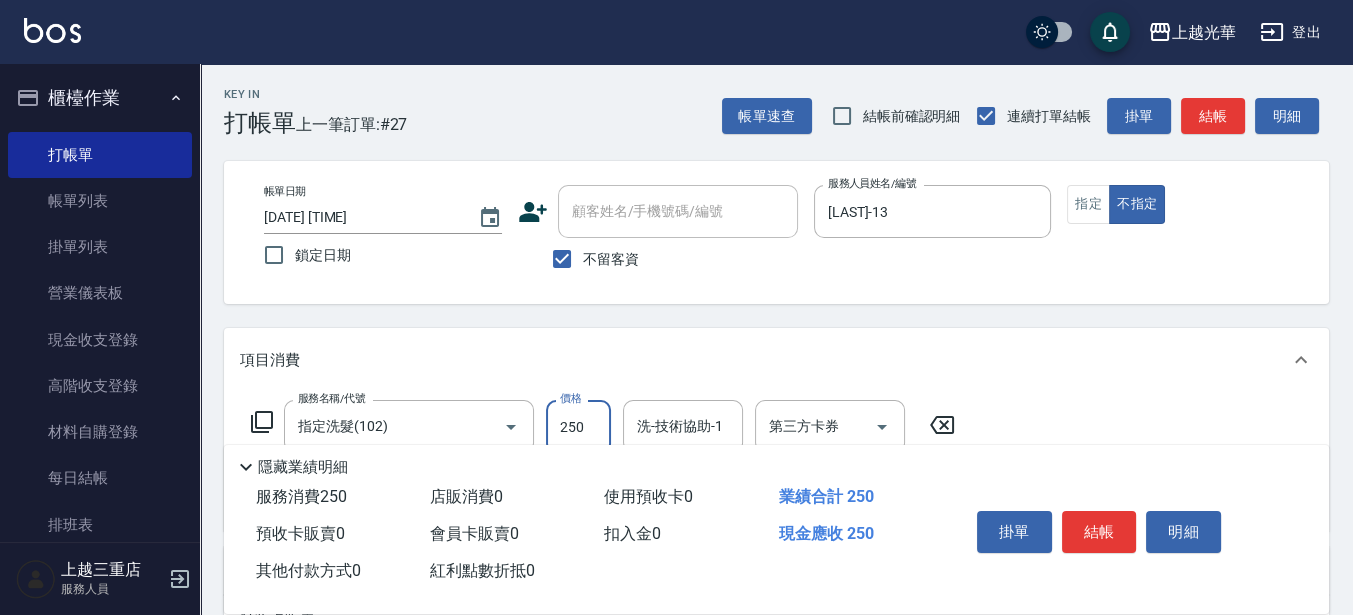 type on "250" 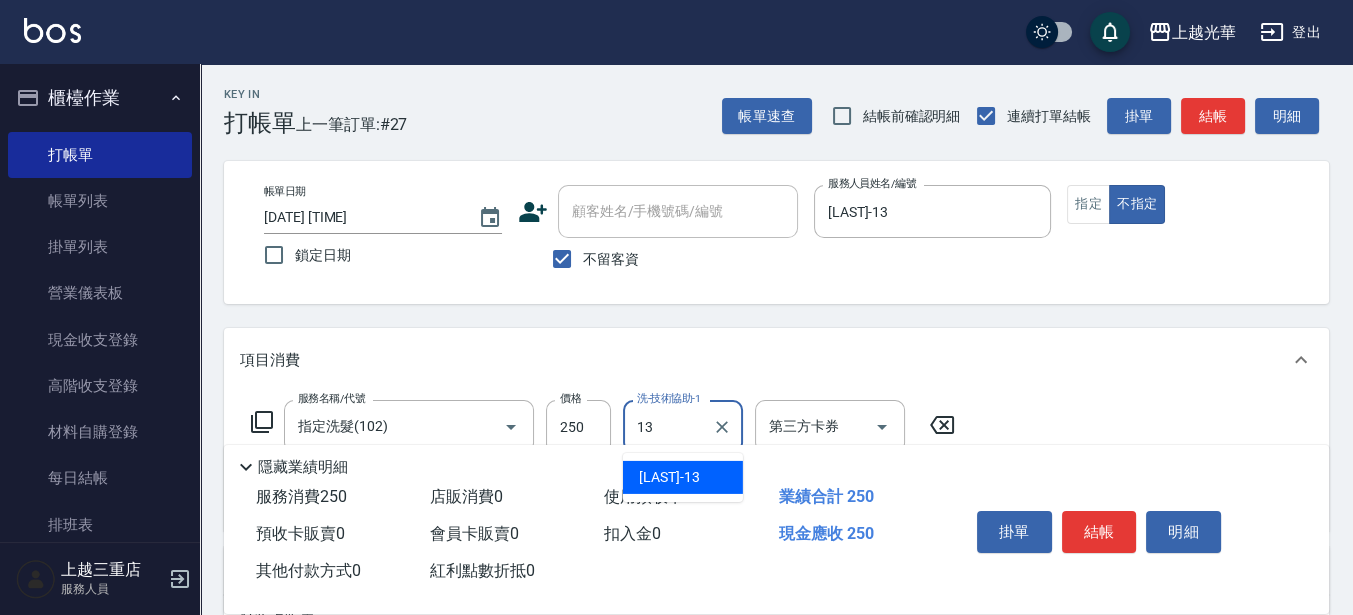 type on "[LAST]-13" 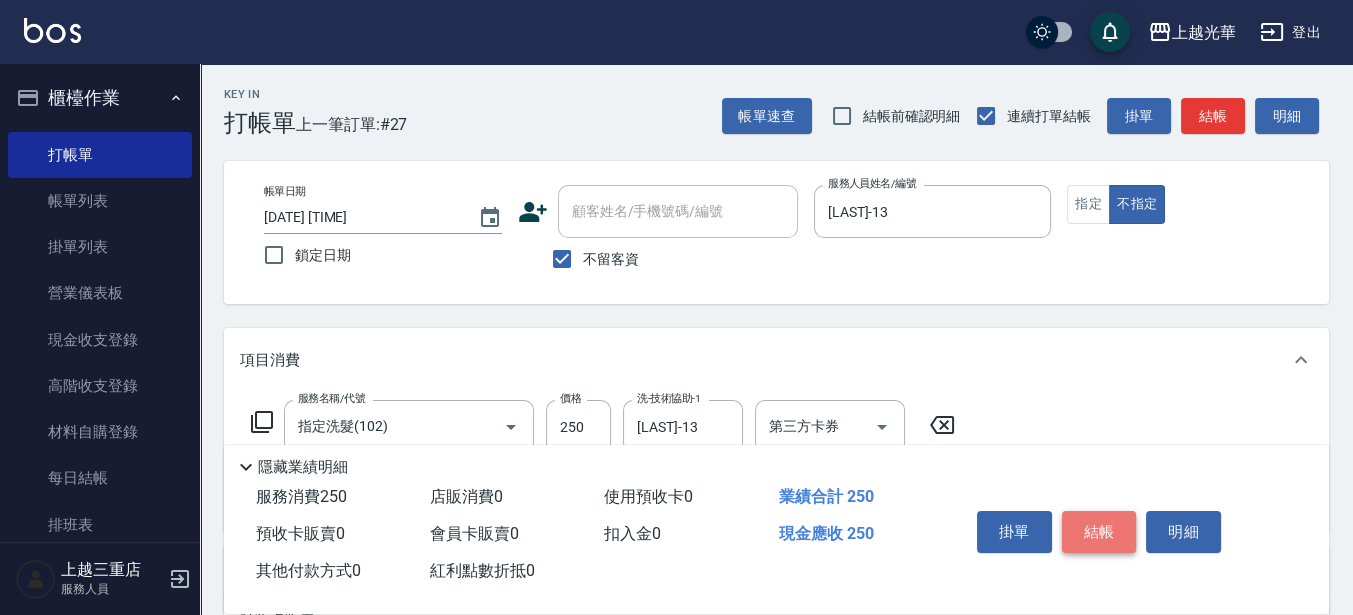 click on "結帳" at bounding box center [1099, 532] 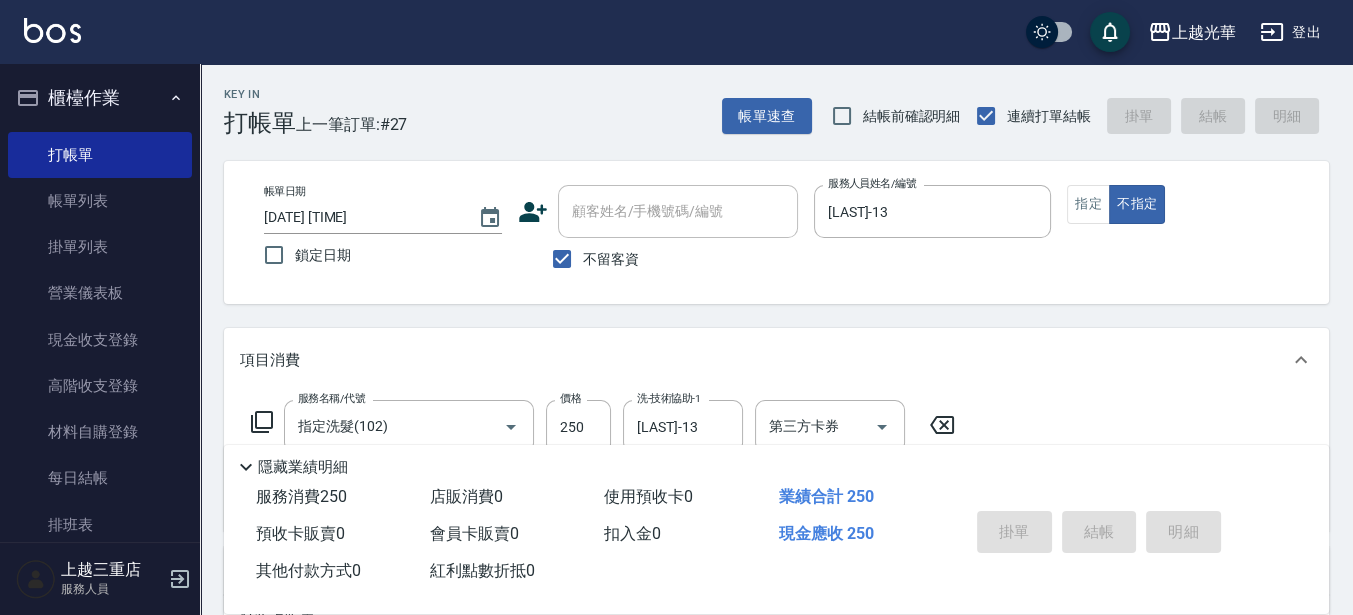 type 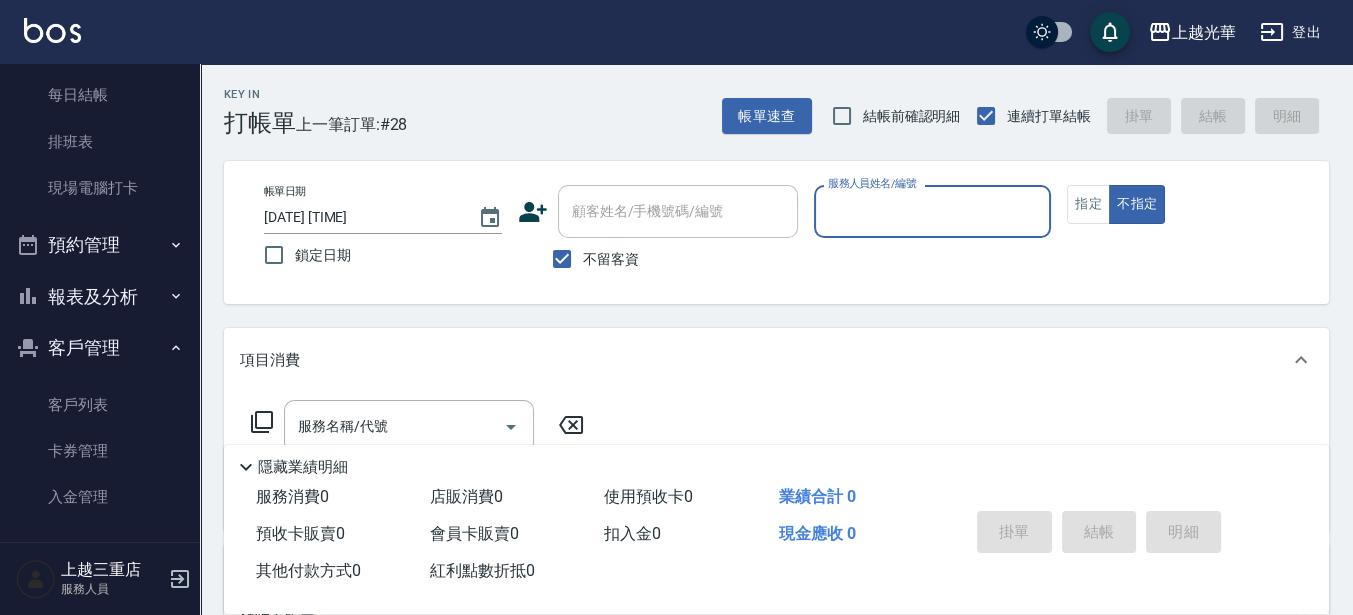 scroll, scrollTop: 444, scrollLeft: 0, axis: vertical 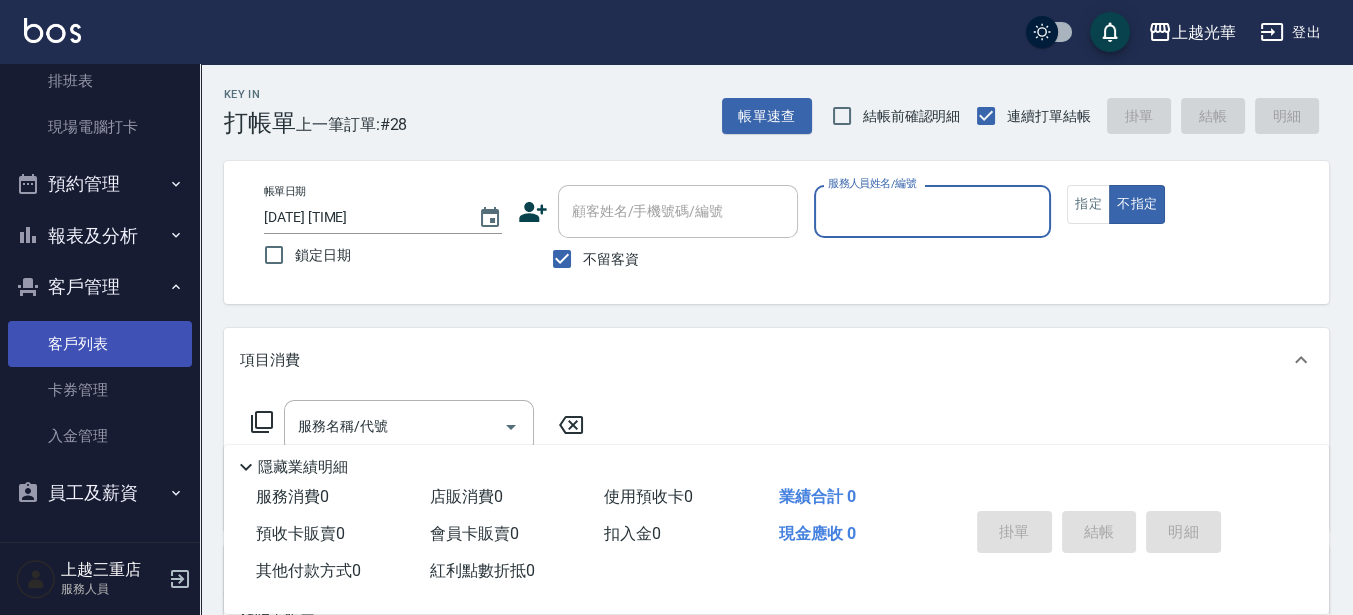 click on "客戶列表" at bounding box center [100, 344] 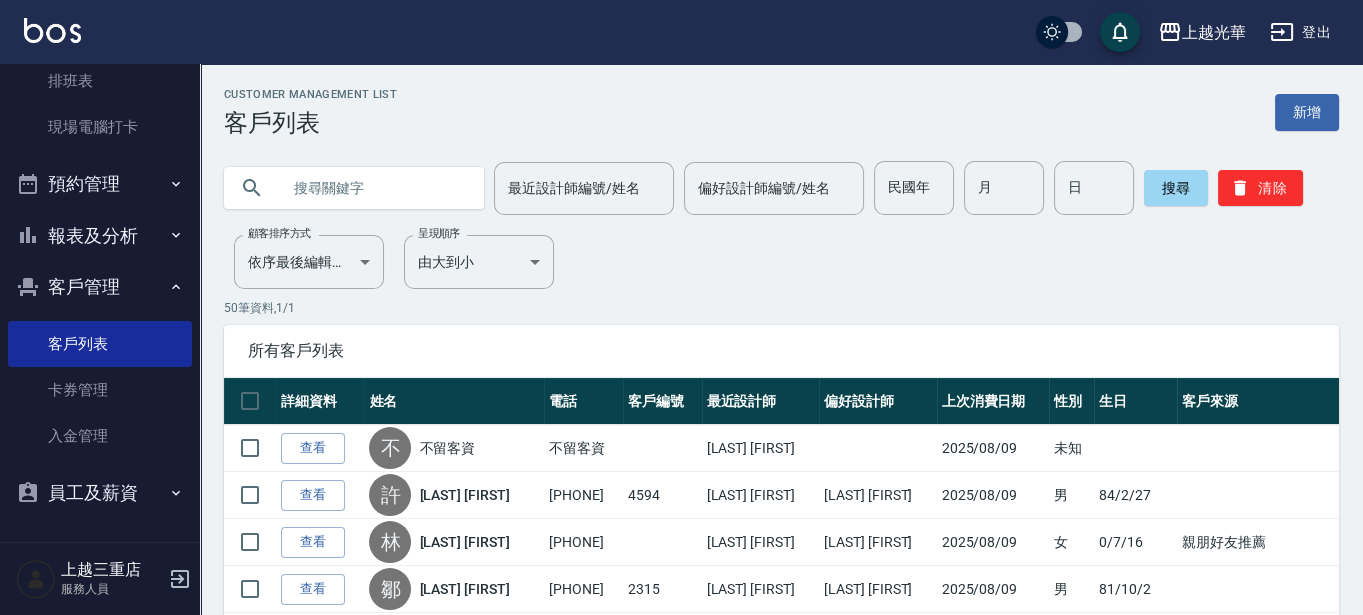 click on "Customer Management List 客戶列表 新增" at bounding box center (781, 112) 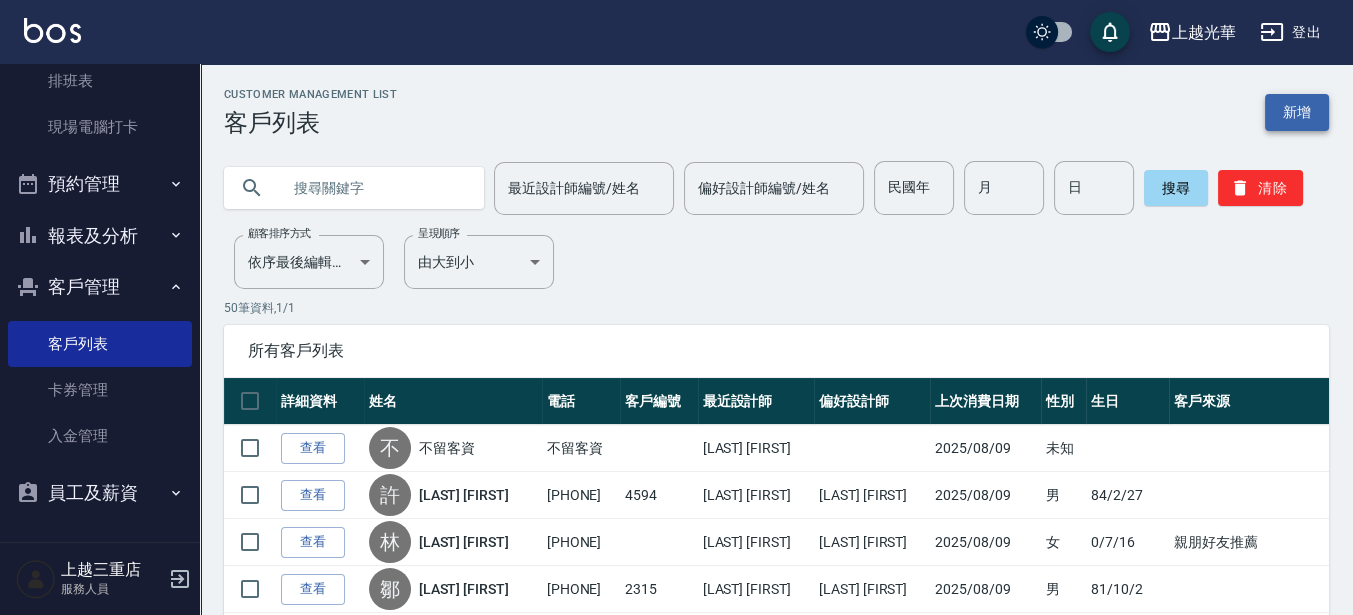 click on "新增" at bounding box center (1297, 112) 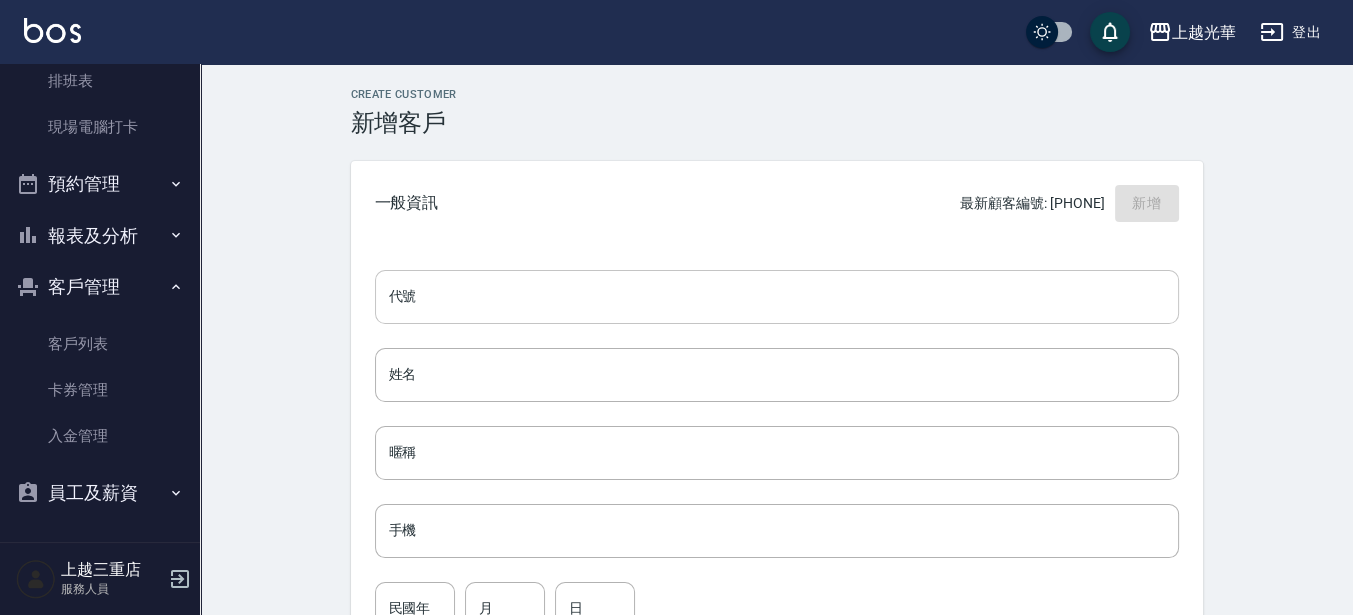 click on "代號" at bounding box center [777, 297] 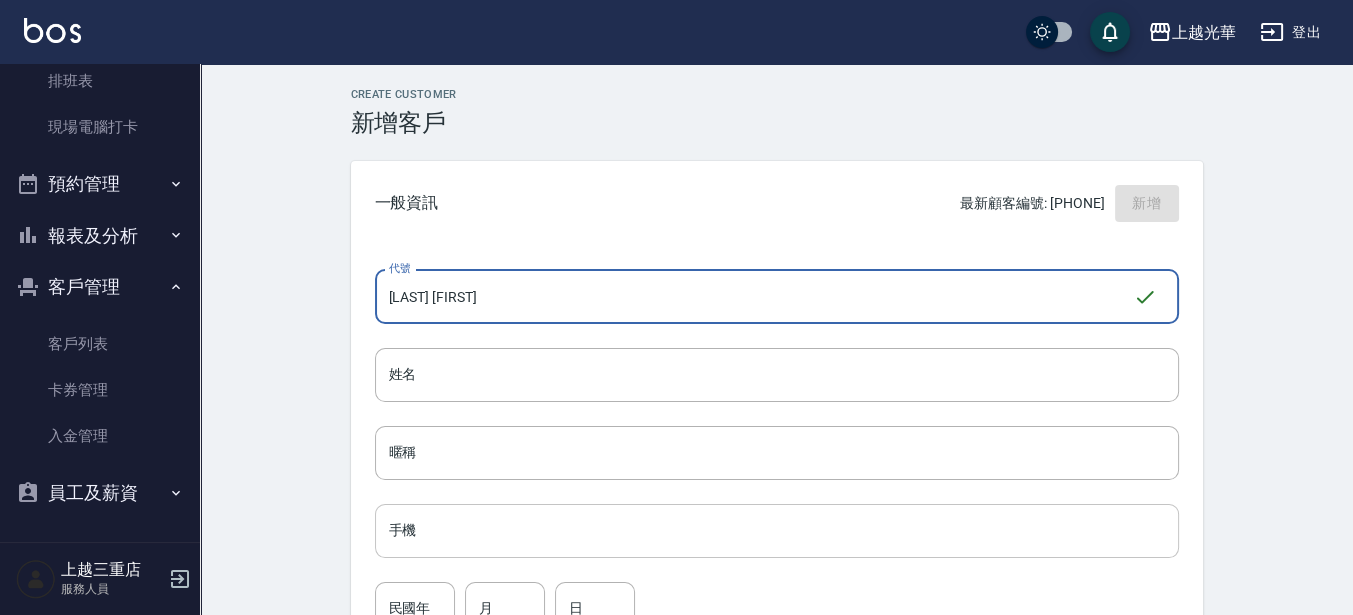 type on "陳" 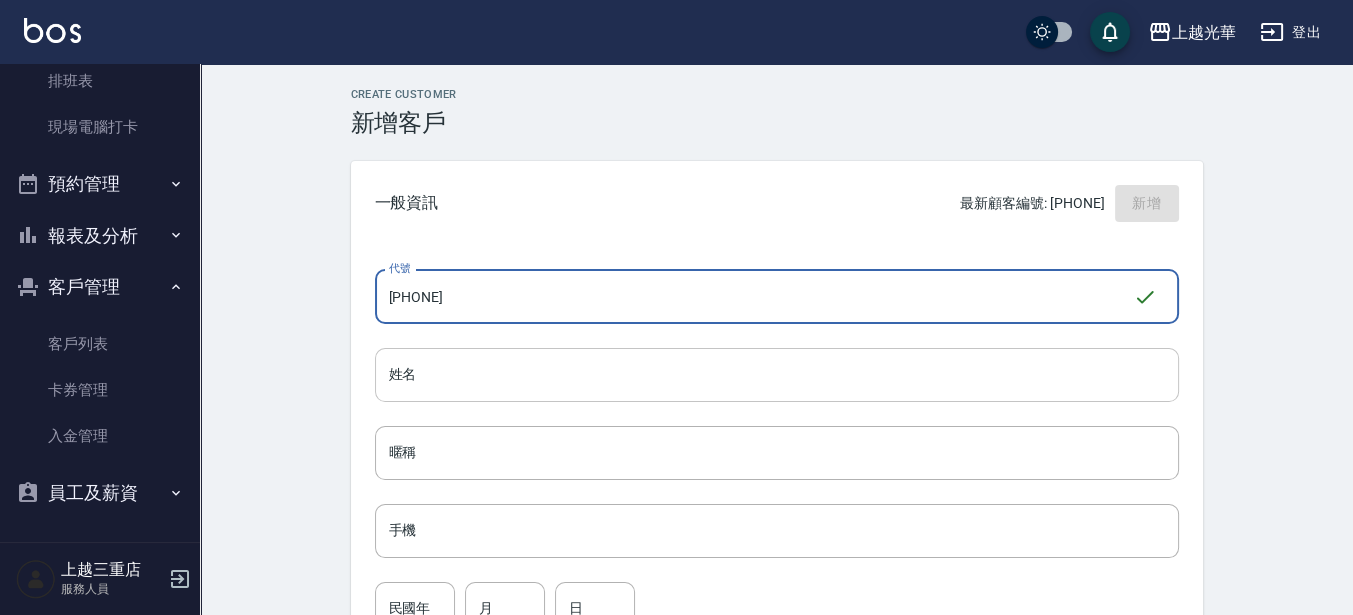 type on "[PHONE]" 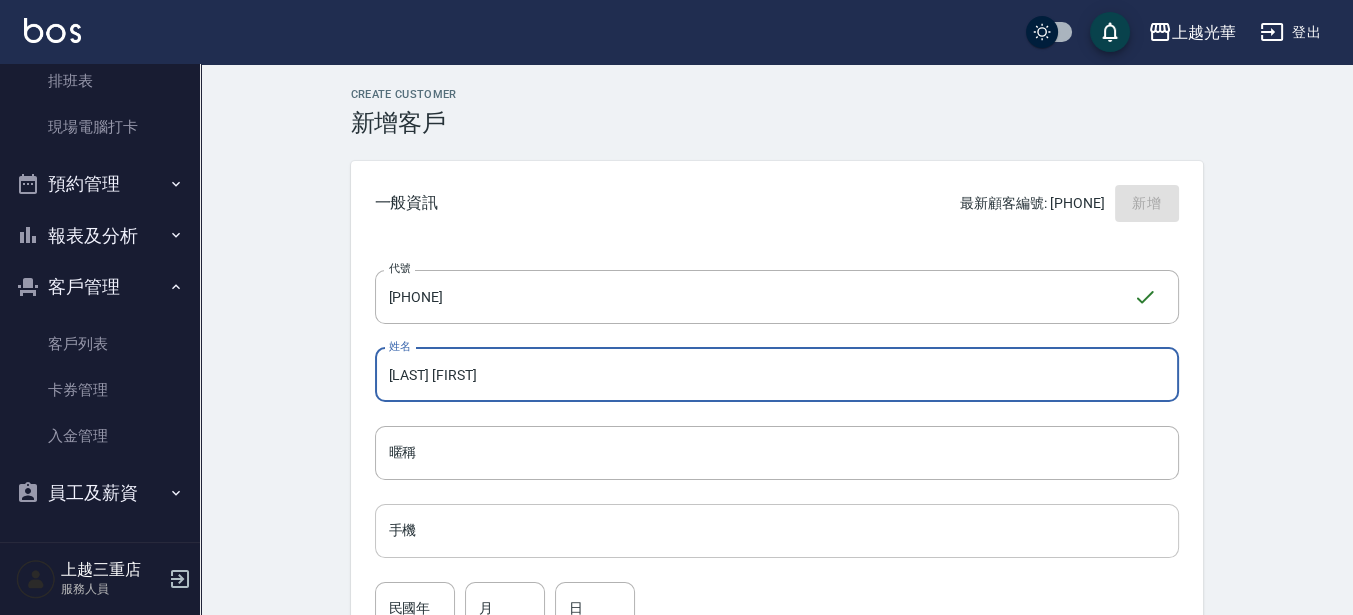 type on "[LAST] [FIRST]" 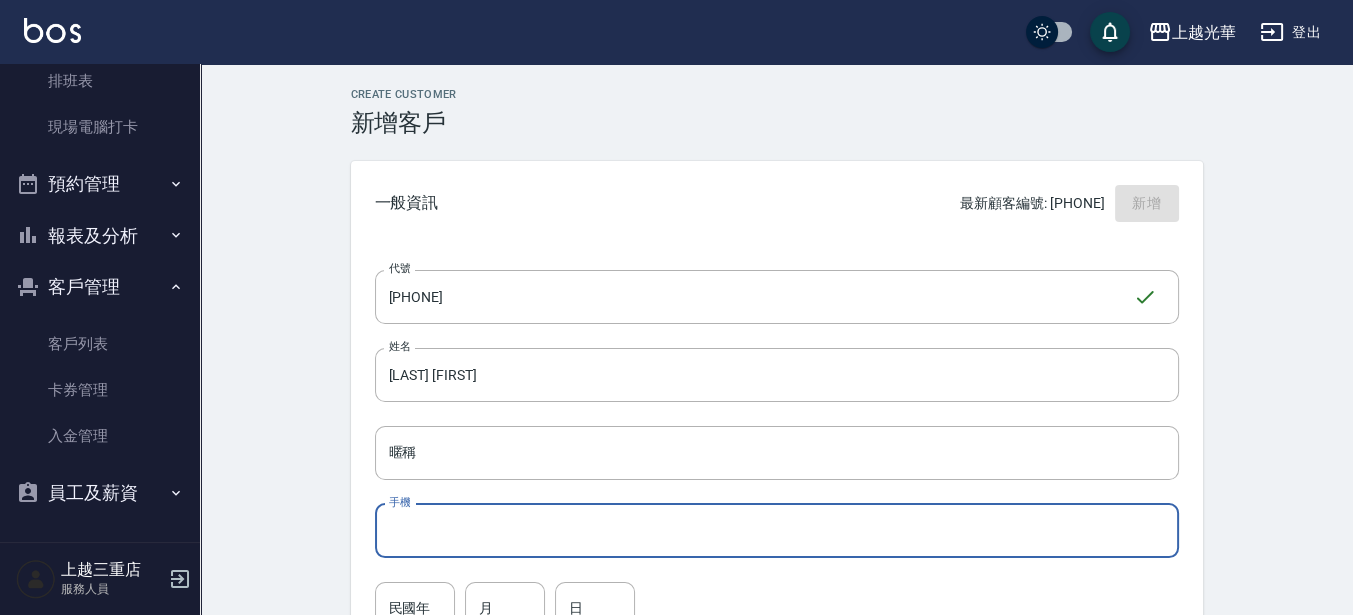 click on "手機" at bounding box center (777, 531) 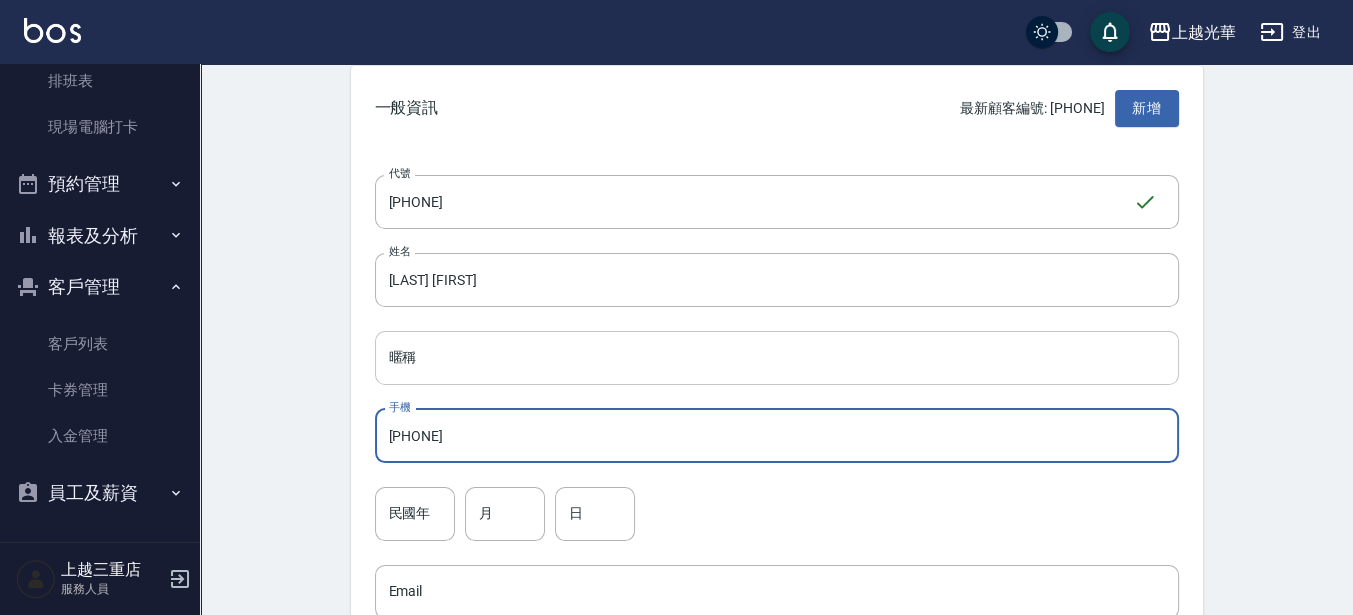 scroll, scrollTop: 125, scrollLeft: 0, axis: vertical 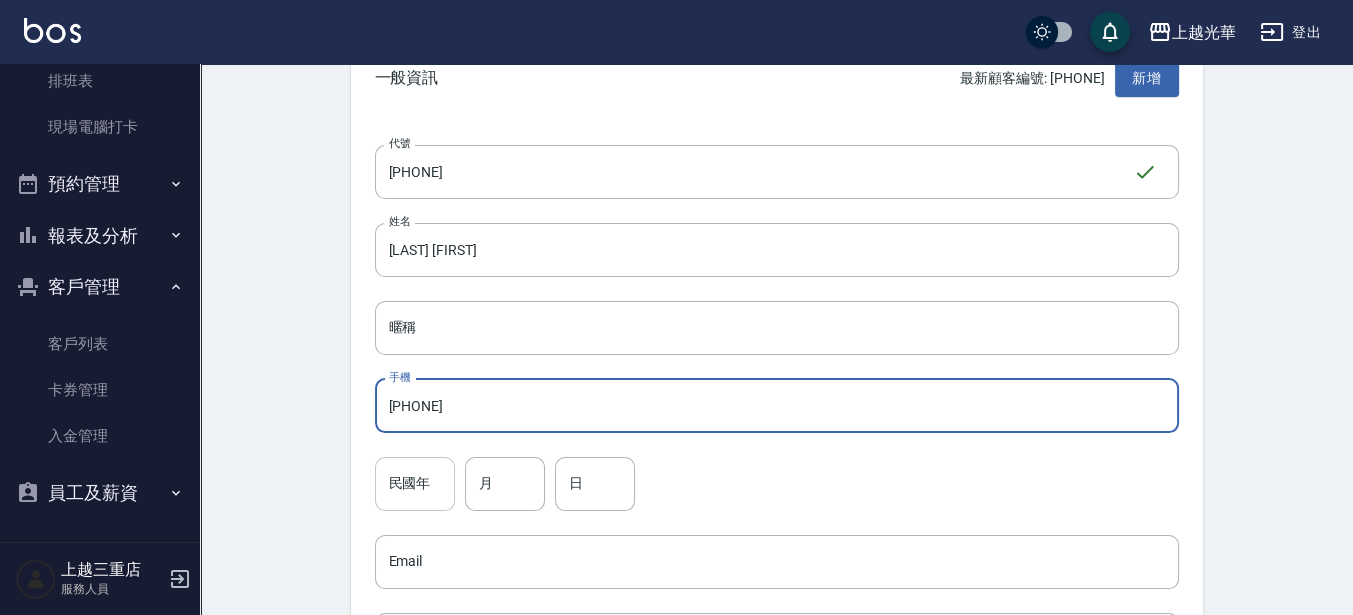 type on "[PHONE]" 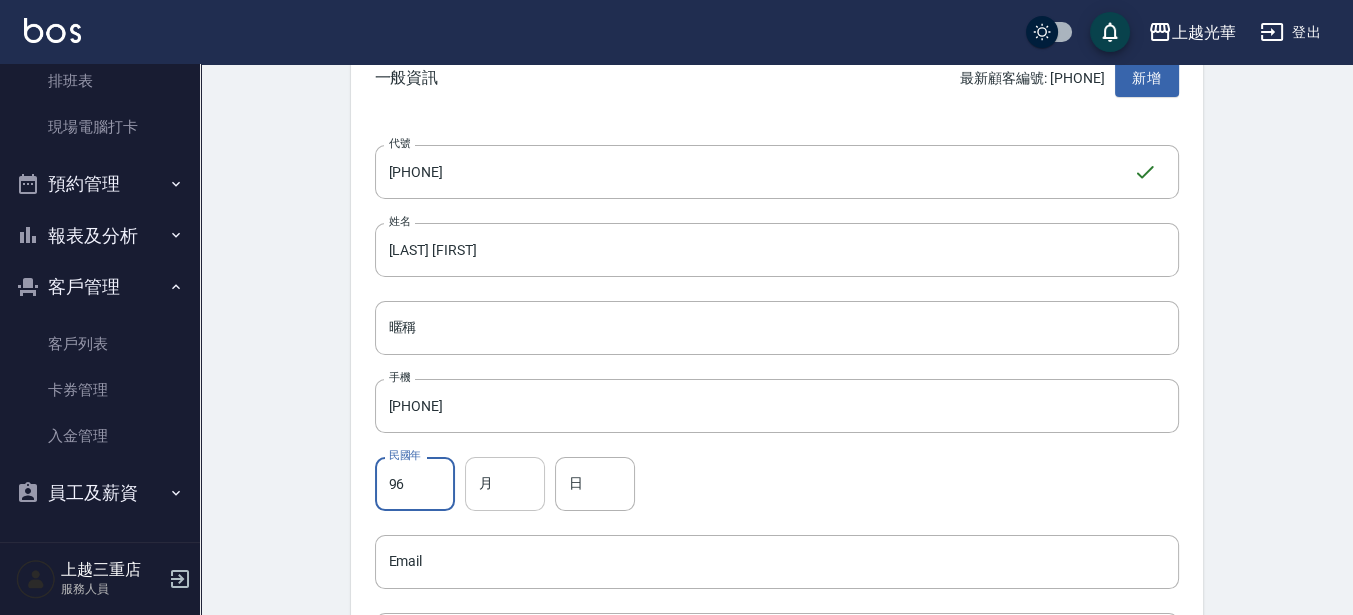type on "96" 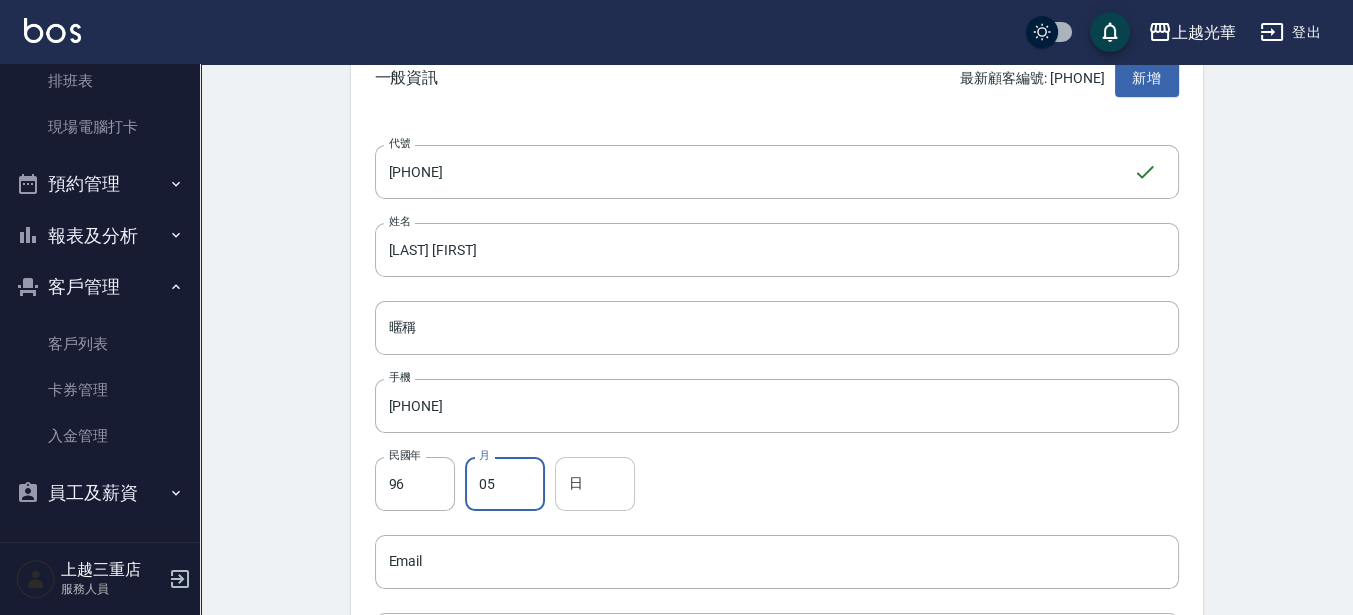 type on "05" 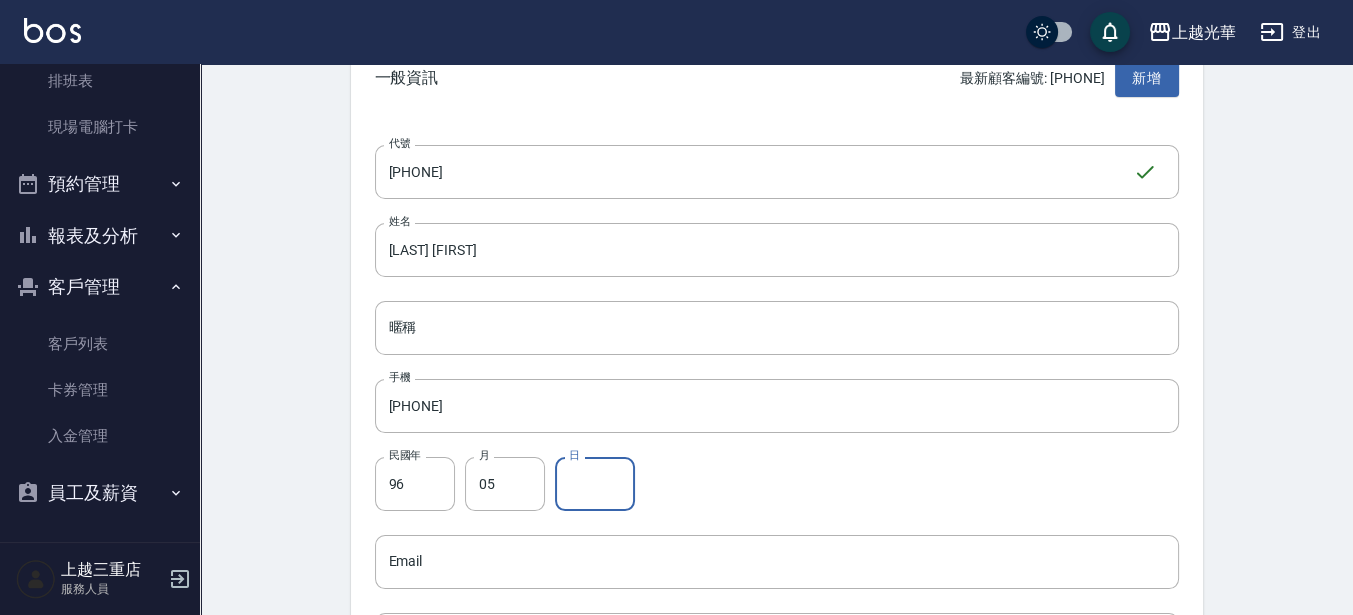 click on "日" at bounding box center (595, 484) 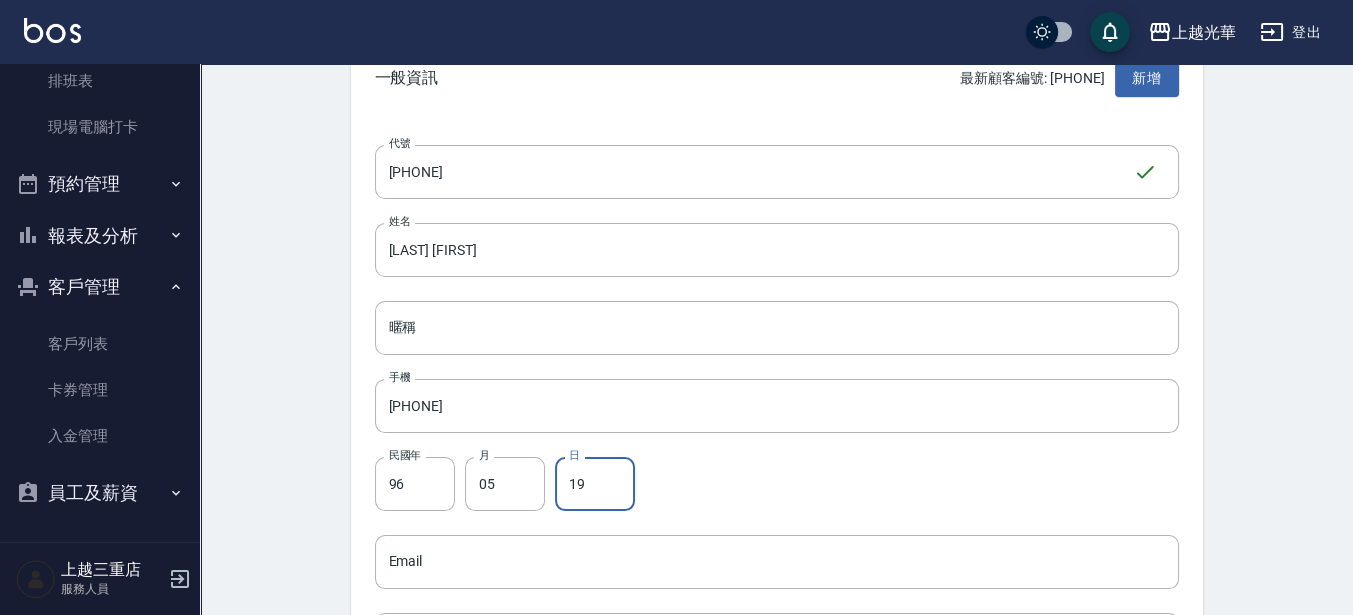 type on "19" 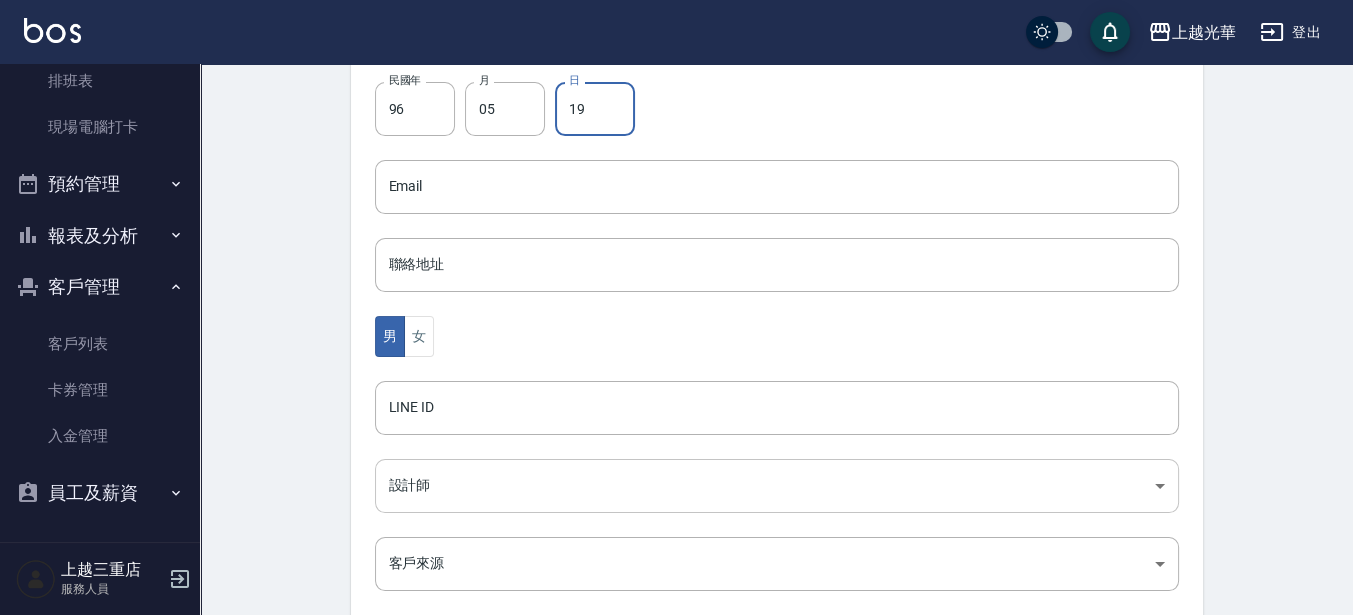 click on "設計師日報表 設計師業績分析表 設計師業績月報表 設計師排行榜 商品銷售排行榜 商品消耗明細 店販抽成明細 顧客入金餘額表 每日非現金明細 每日收支明細 收支分類明細表 客戶管理 客戶列表 卡券管理 入金管理 員工及薪資 員工列表 全店打卡記錄 上越三重店 服務人員 Create Customer 新增客戶 一般資訊 最新顧客編號: [PHONE] 新增 代號 [PHONE] ​​ 代號 姓名 [LAST] [FIRST] 姓名 暱稱 暱稱 手機 [PHONE] 手機 民國年 [YEAR] 民國年 月 [MONTH] 月 日 [DAY] 日 Email Email 聯絡地址 聯絡地址 男 女 LINE ID ​" at bounding box center [676, 151] 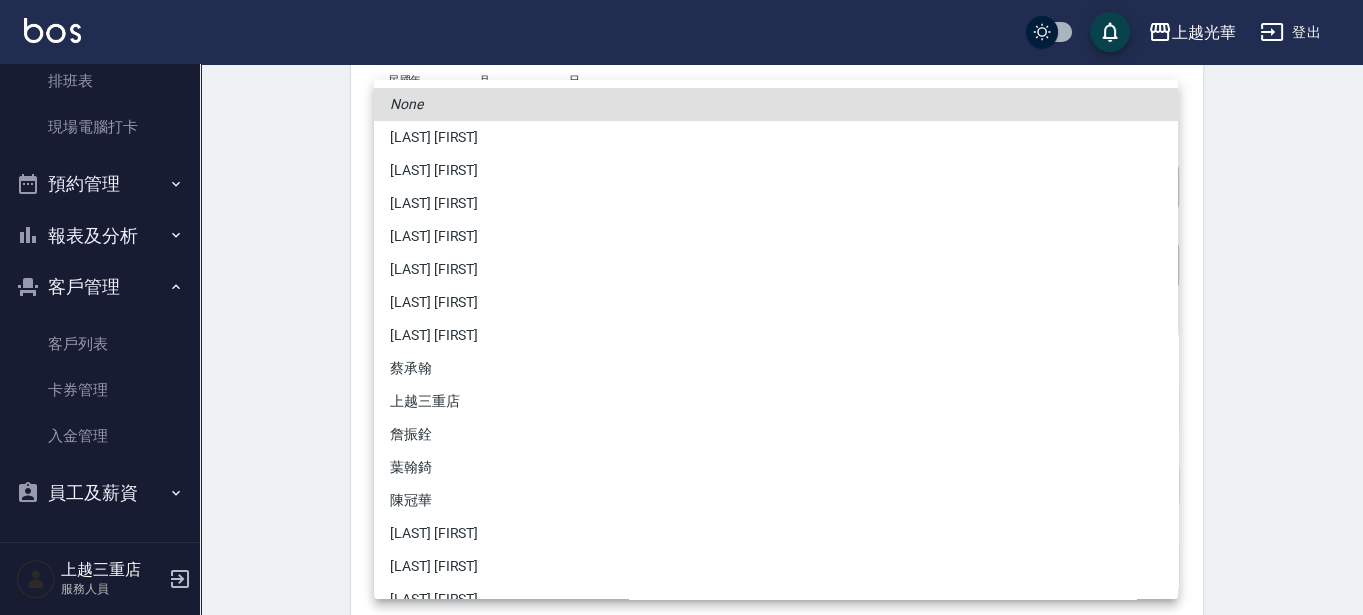 click on "[LAST] [FIRST]" at bounding box center [776, 203] 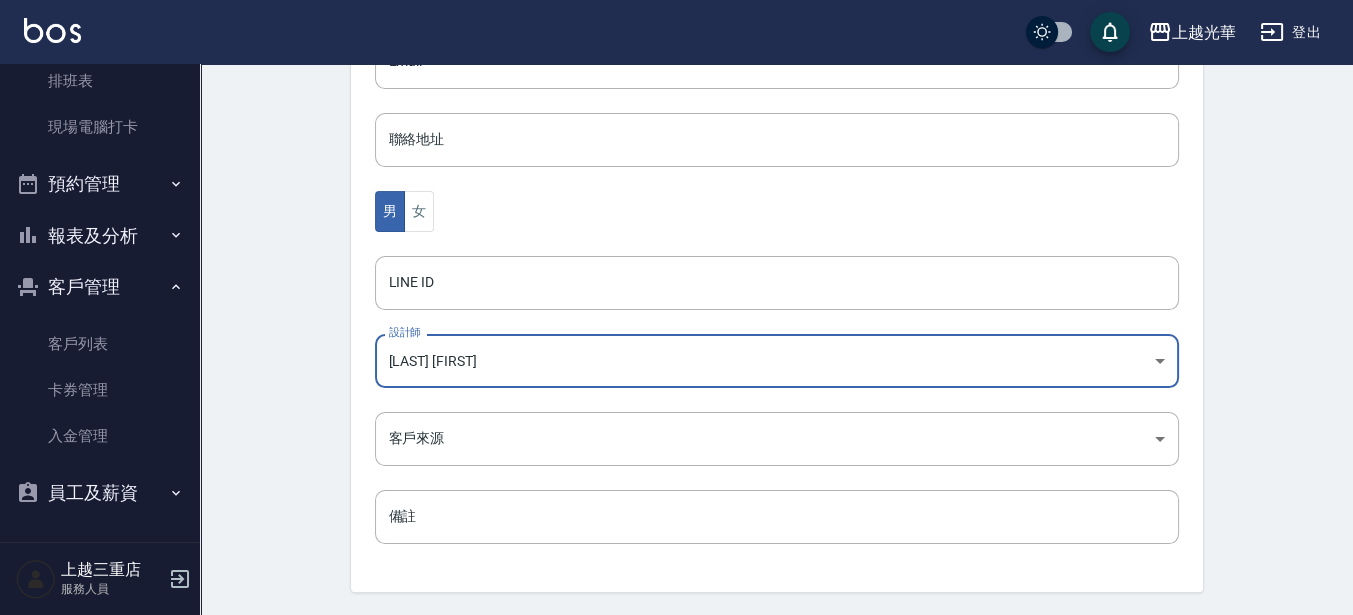 scroll, scrollTop: 685, scrollLeft: 0, axis: vertical 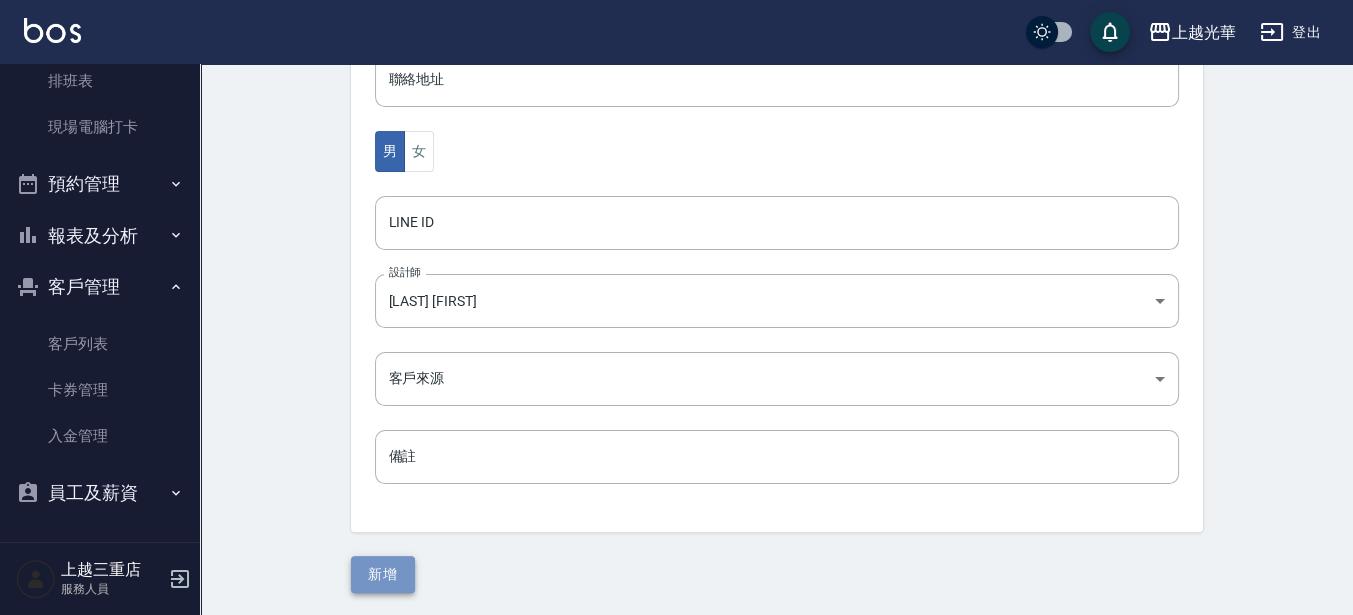 click on "新增" at bounding box center (383, 574) 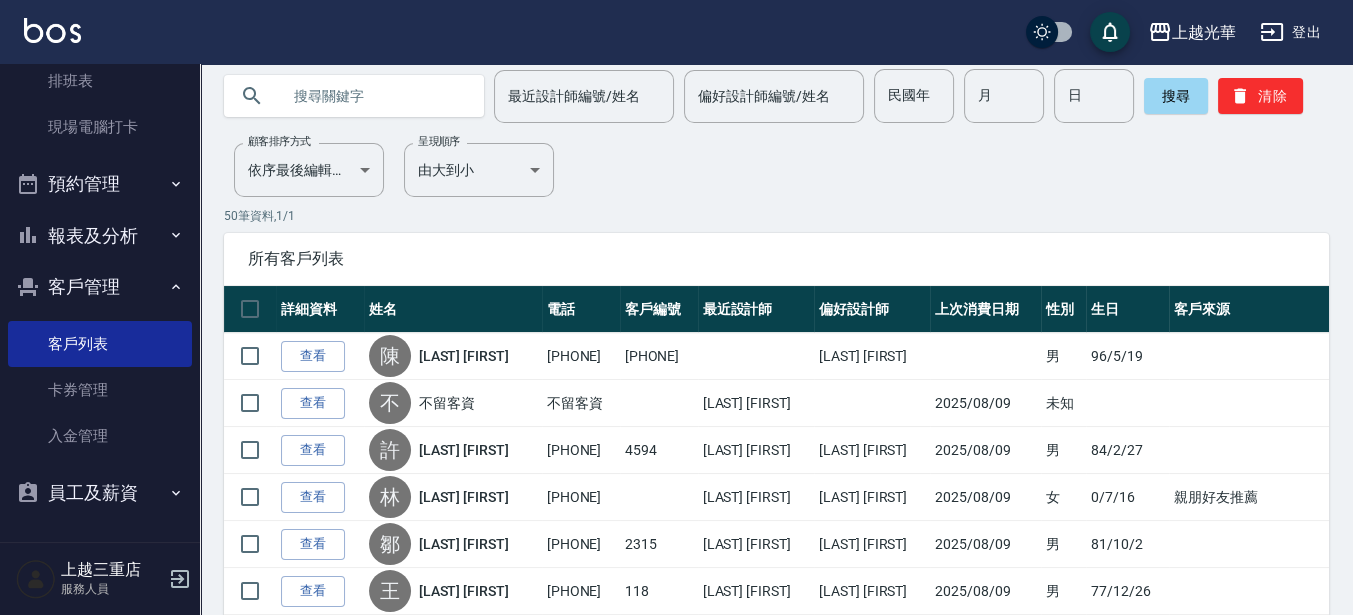 scroll, scrollTop: 125, scrollLeft: 0, axis: vertical 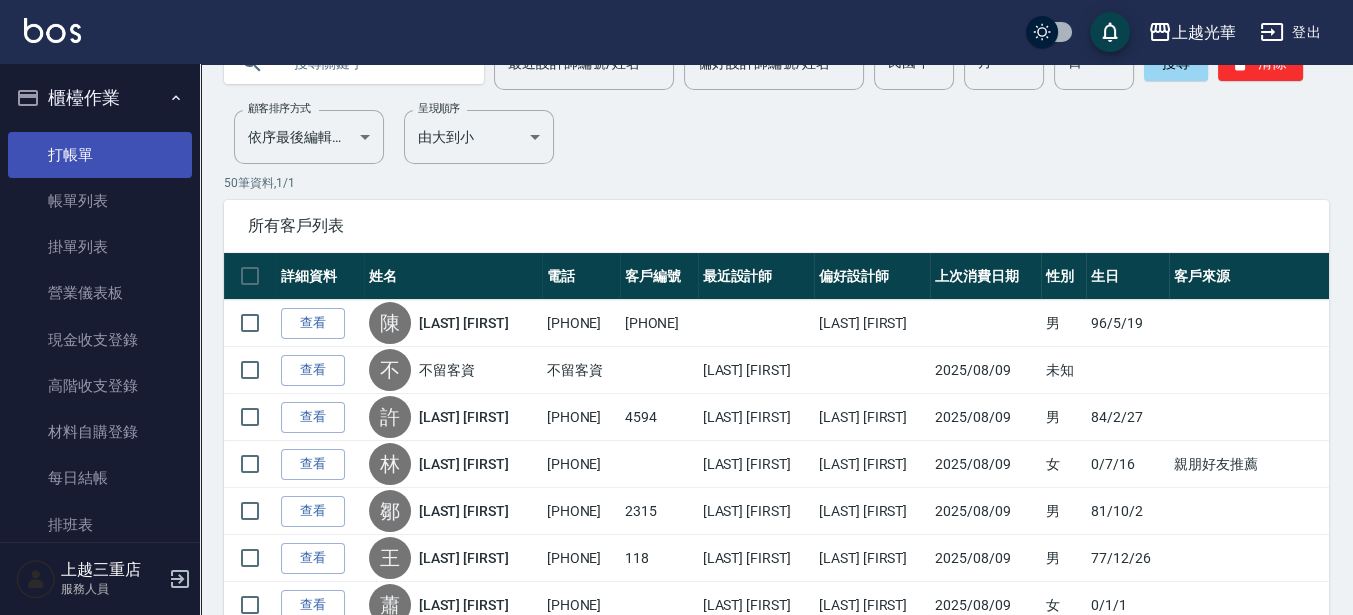 click on "打帳單" at bounding box center (100, 155) 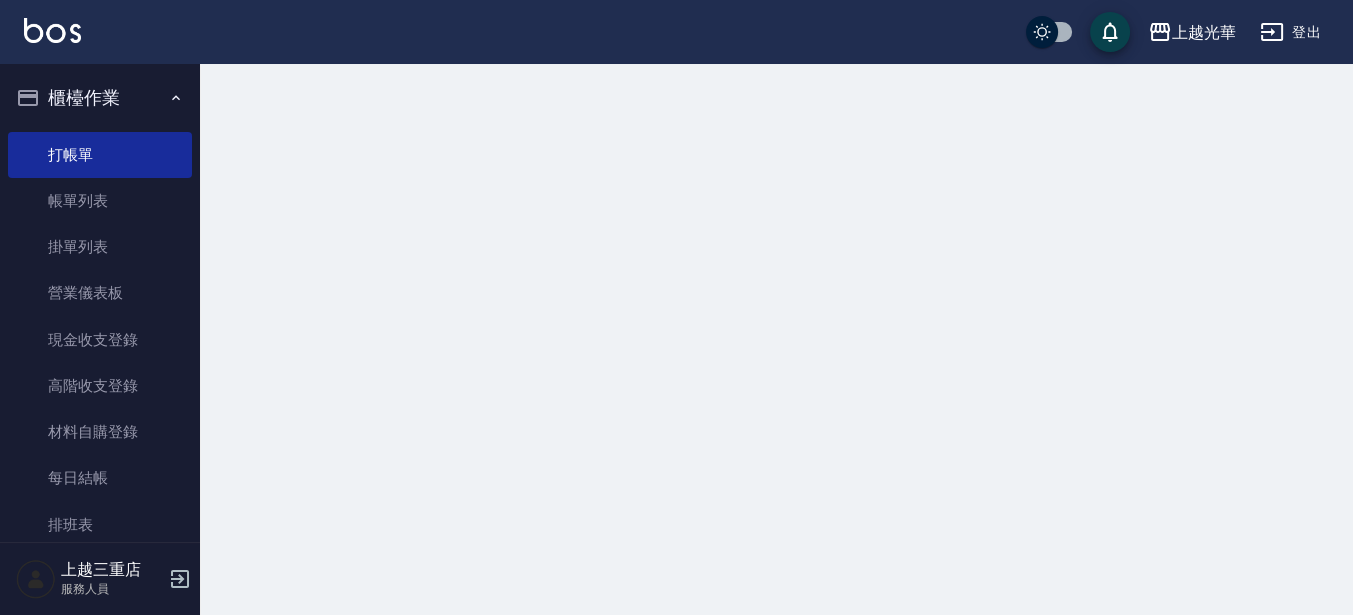 scroll, scrollTop: 0, scrollLeft: 0, axis: both 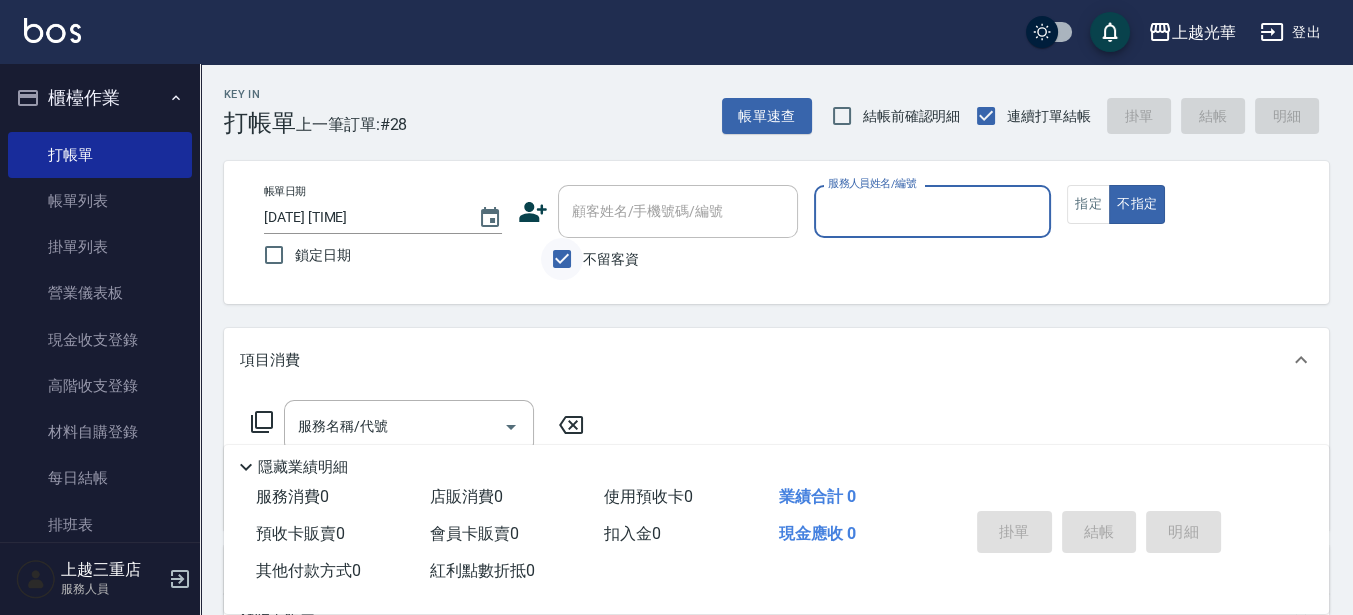 click on "不留客資" at bounding box center [562, 259] 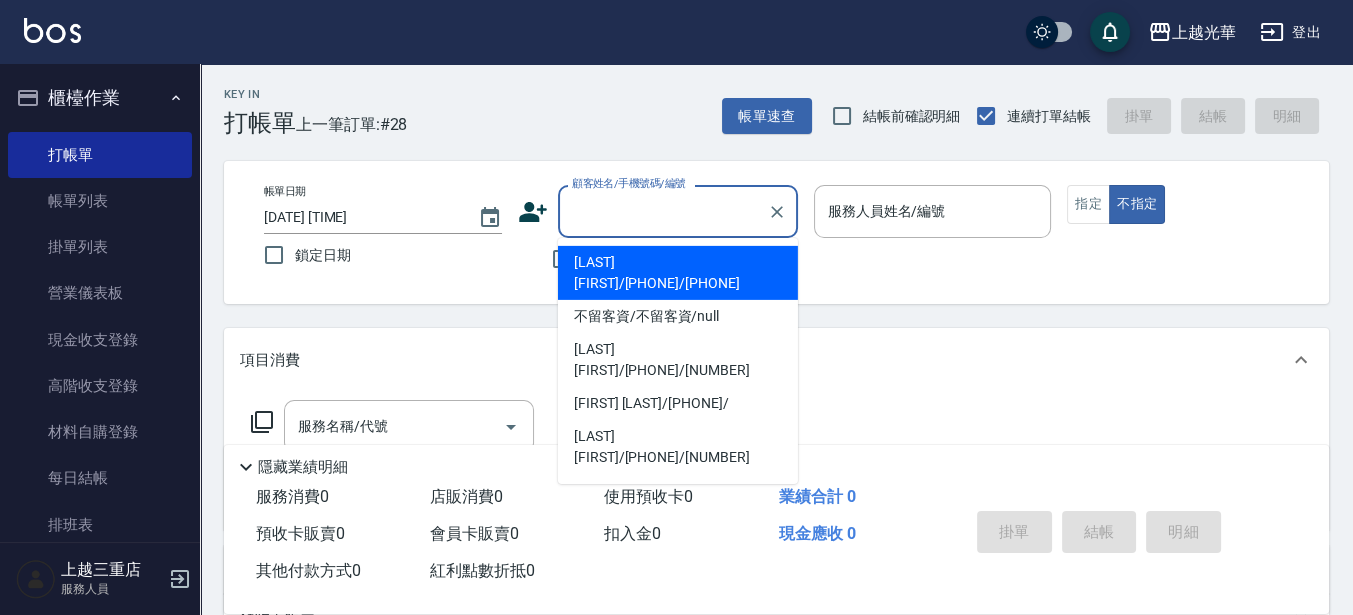 click on "顧客姓名/手機號碼/編號" at bounding box center [663, 211] 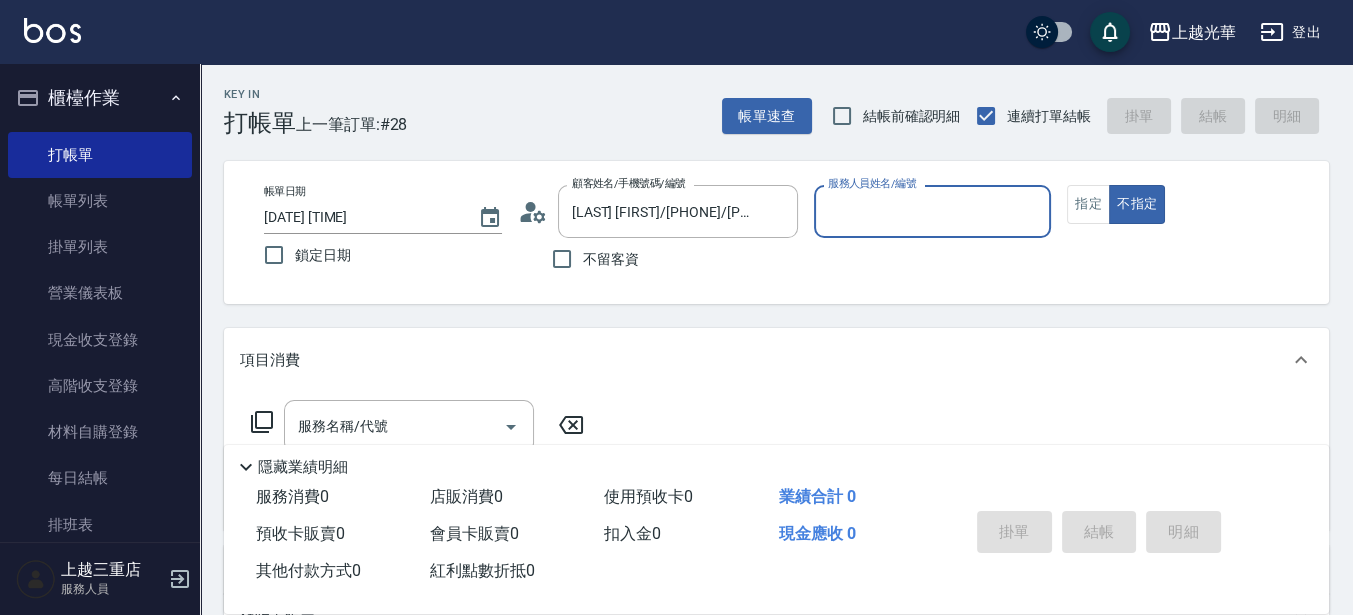 type on "小黑-3" 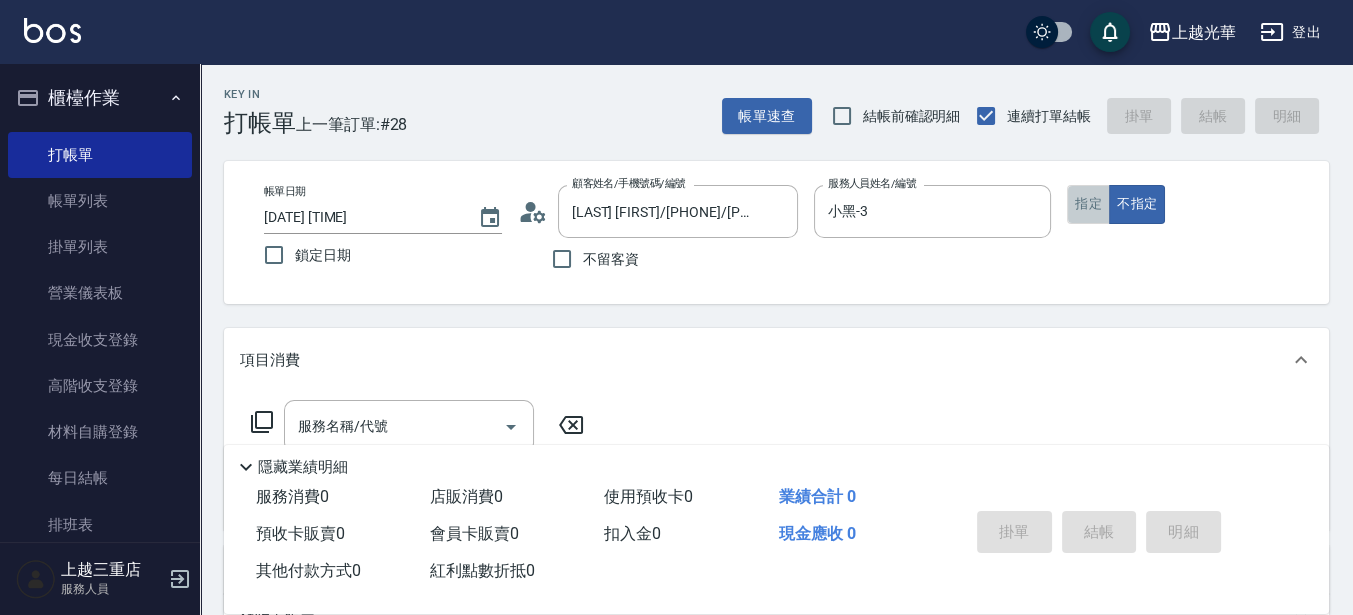 click on "指定" at bounding box center (1088, 204) 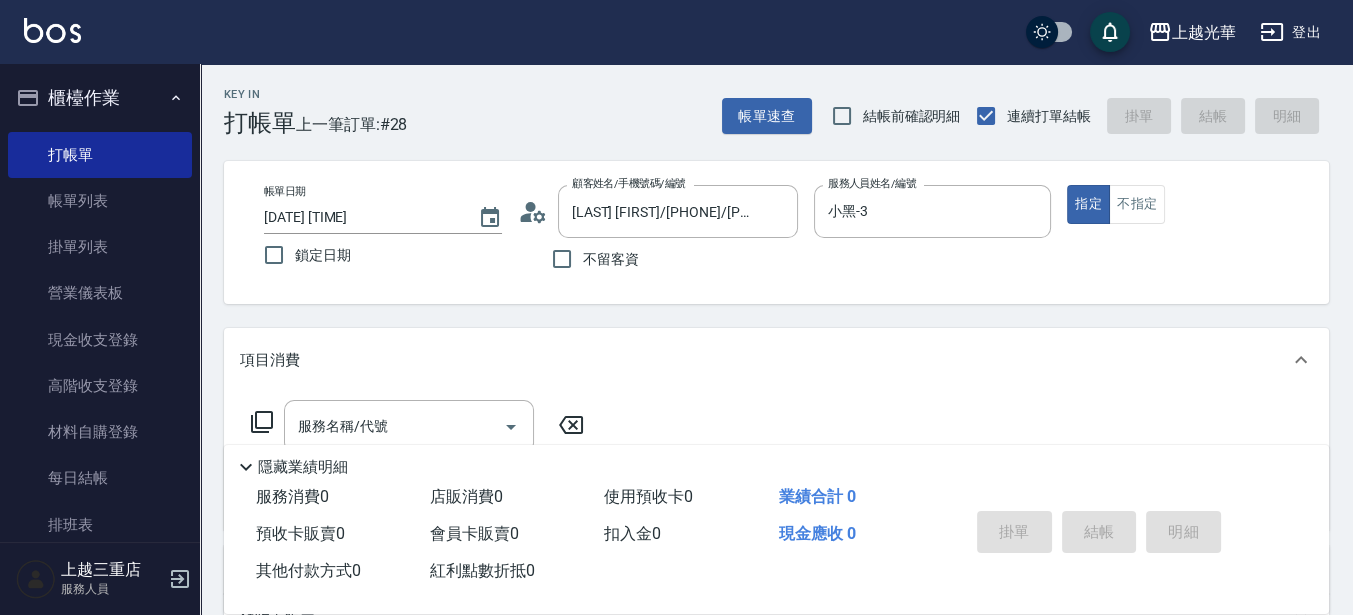 click 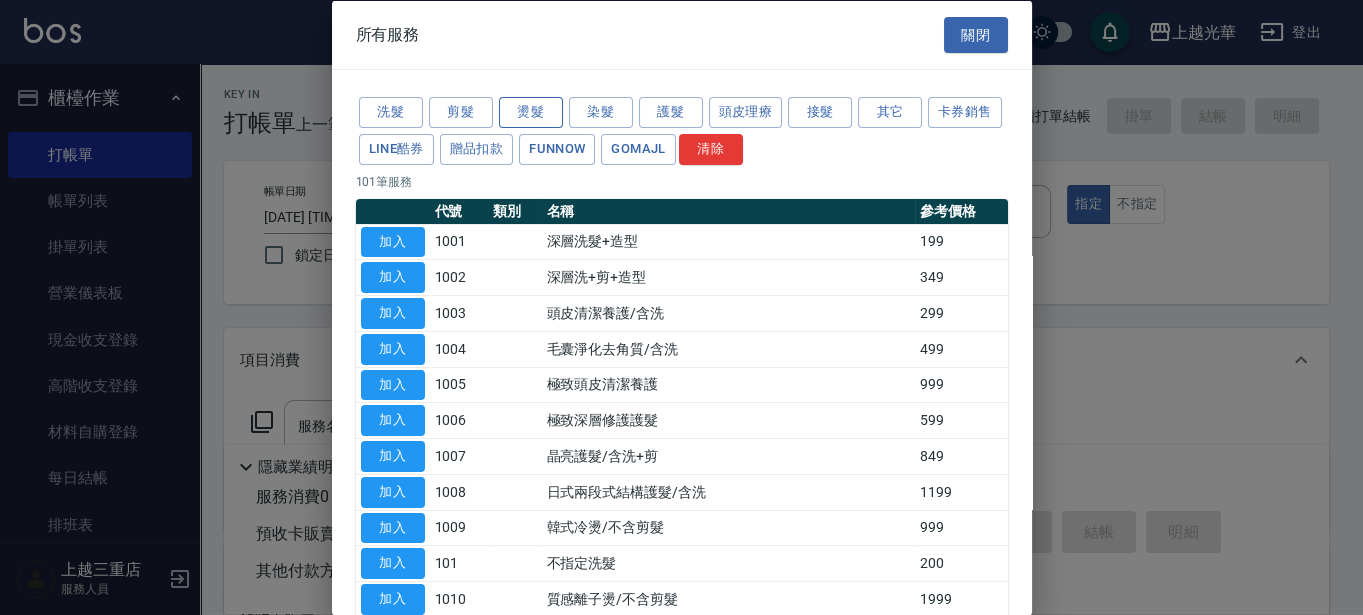click on "燙髮" at bounding box center [531, 112] 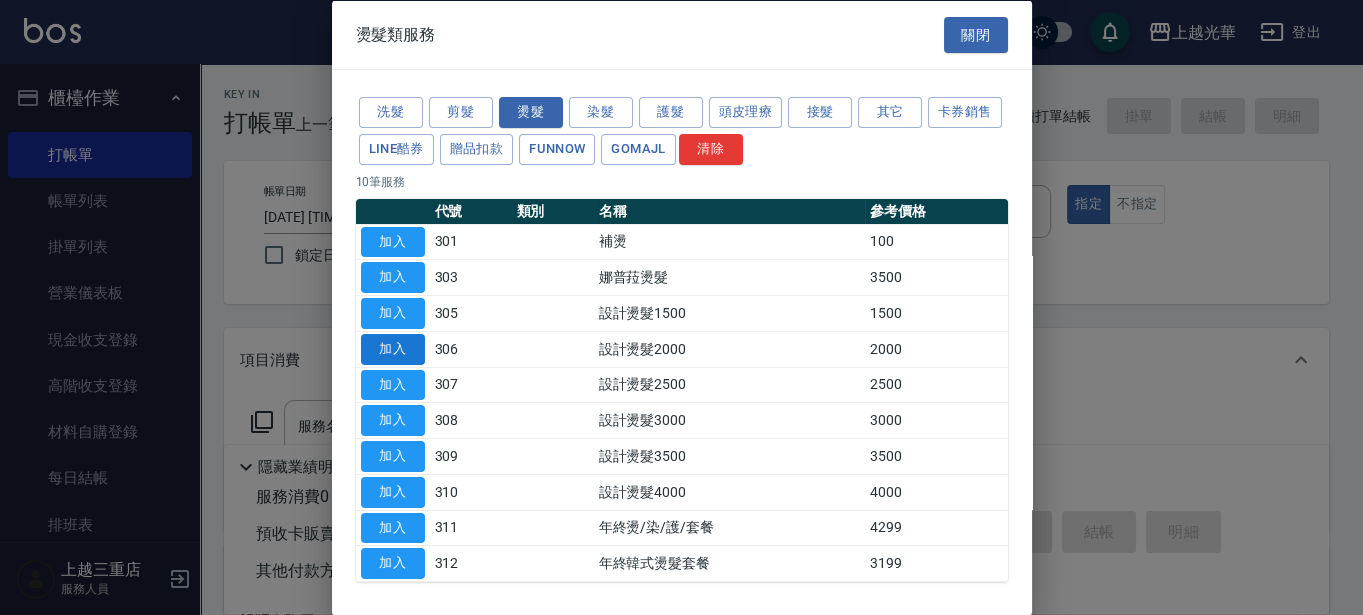 click on "加入" at bounding box center [393, 348] 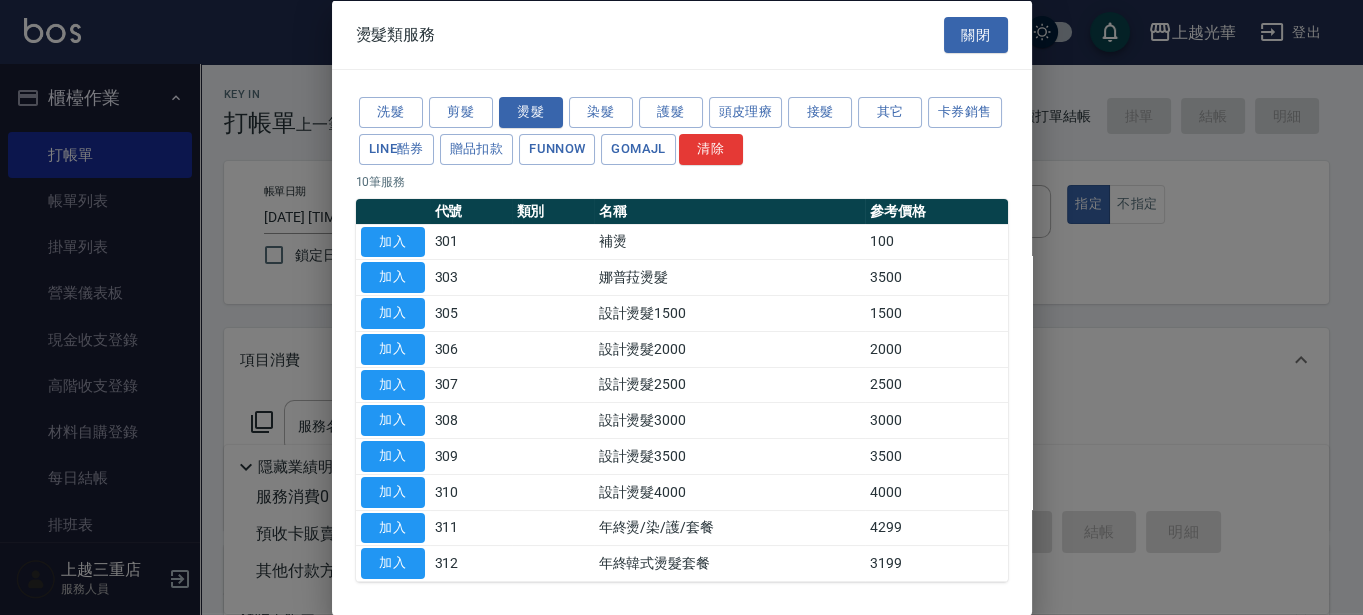 type on "設計燙髮2000(306)" 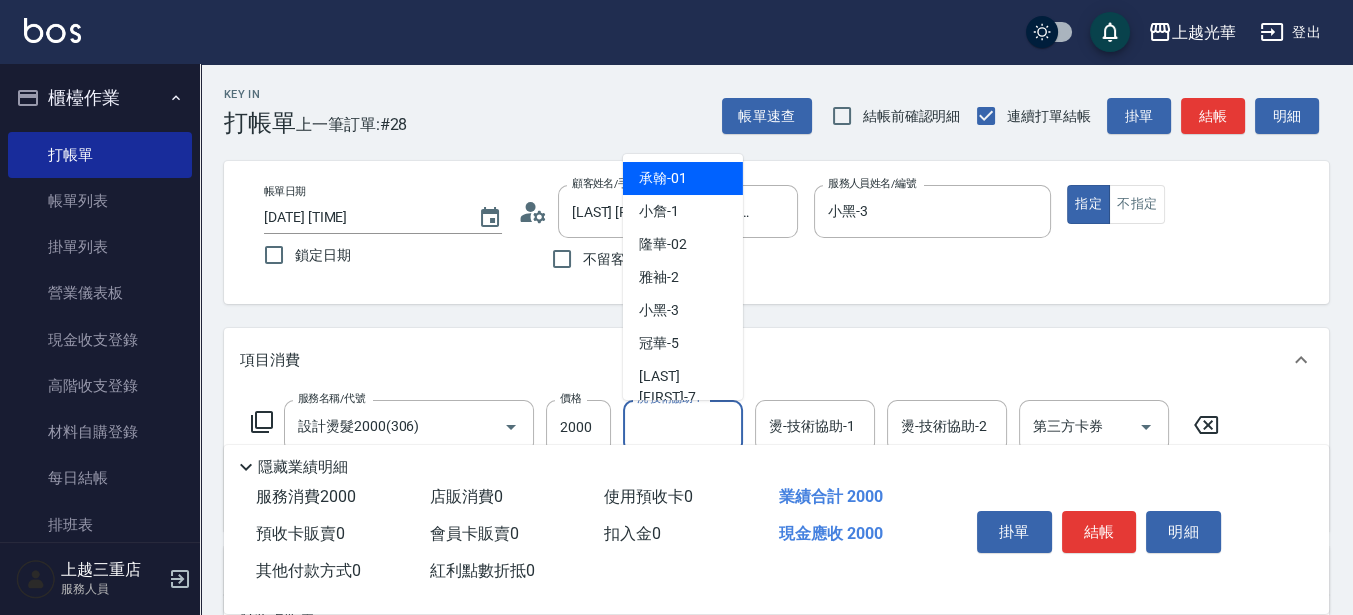 click on "洗-技術協助-1" at bounding box center (683, 426) 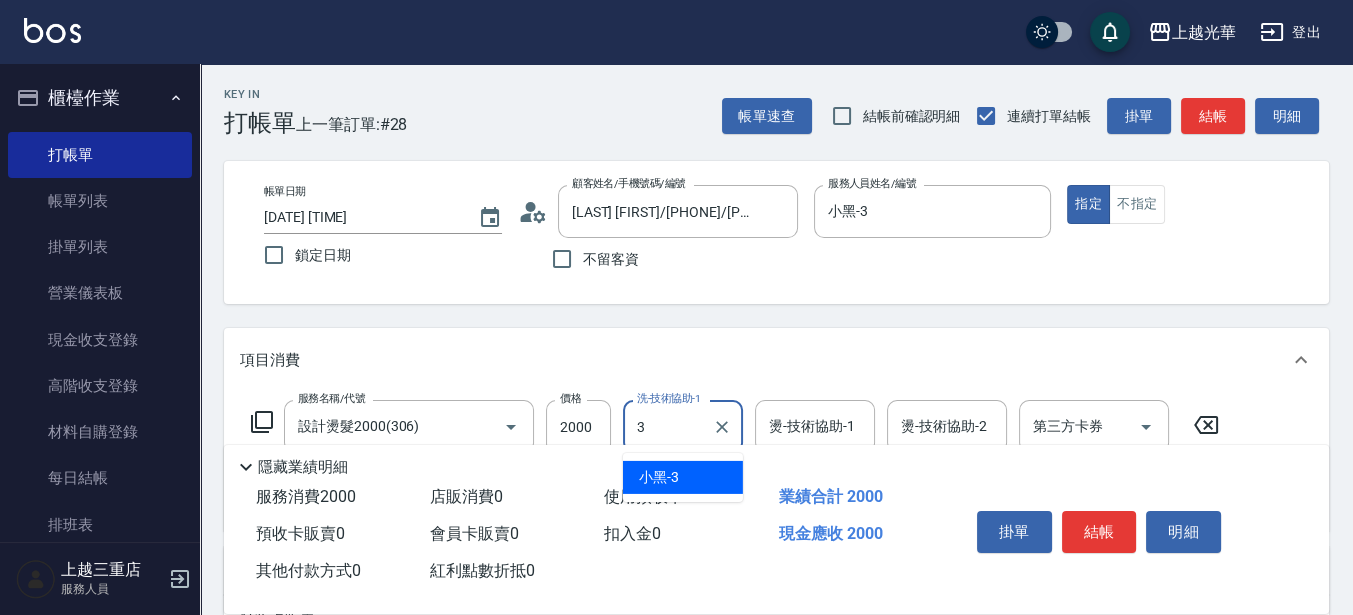 type on "小黑-3" 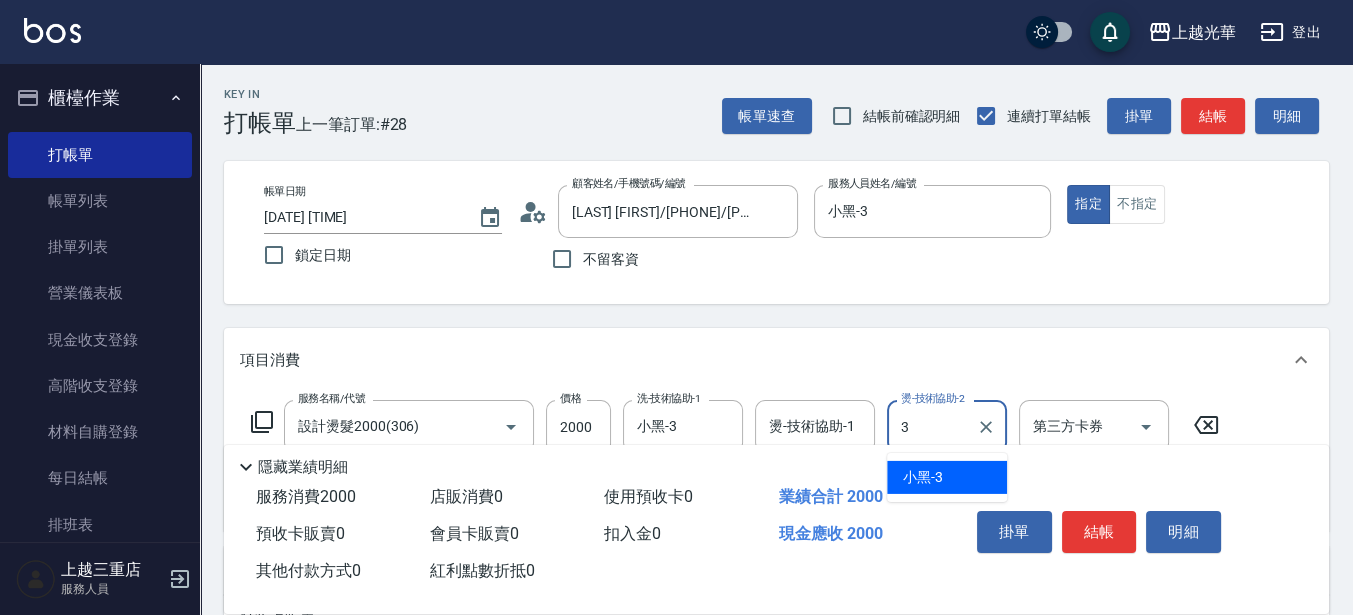 type on "小黑-3" 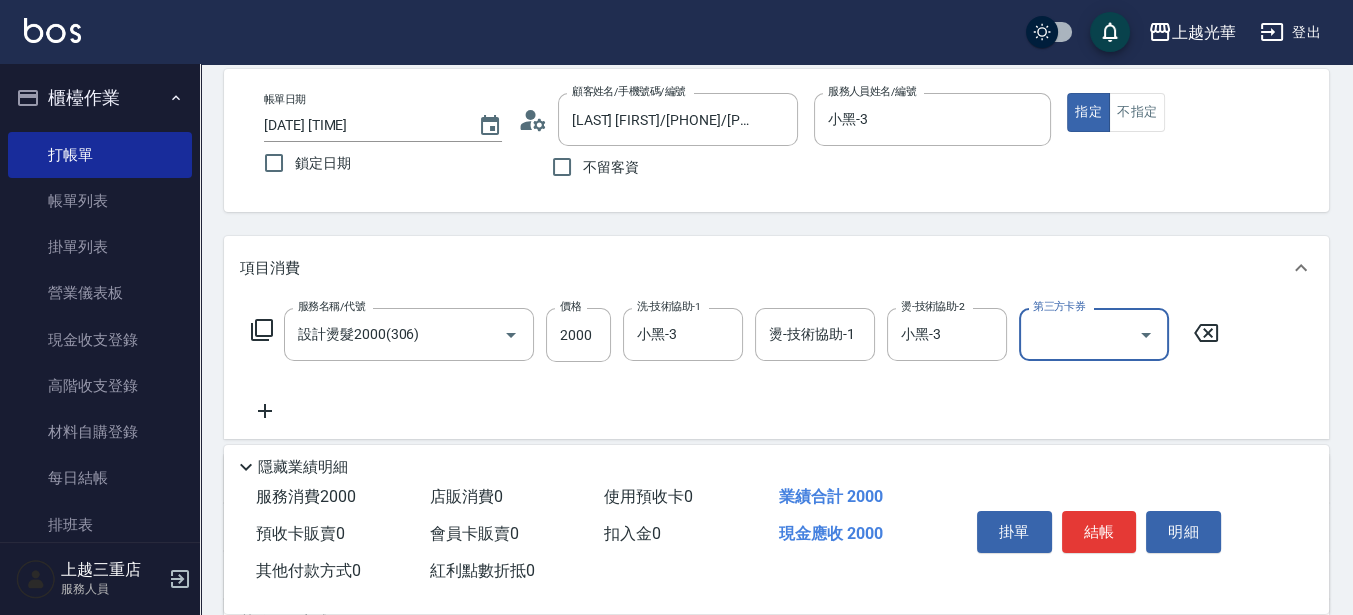 scroll, scrollTop: 125, scrollLeft: 0, axis: vertical 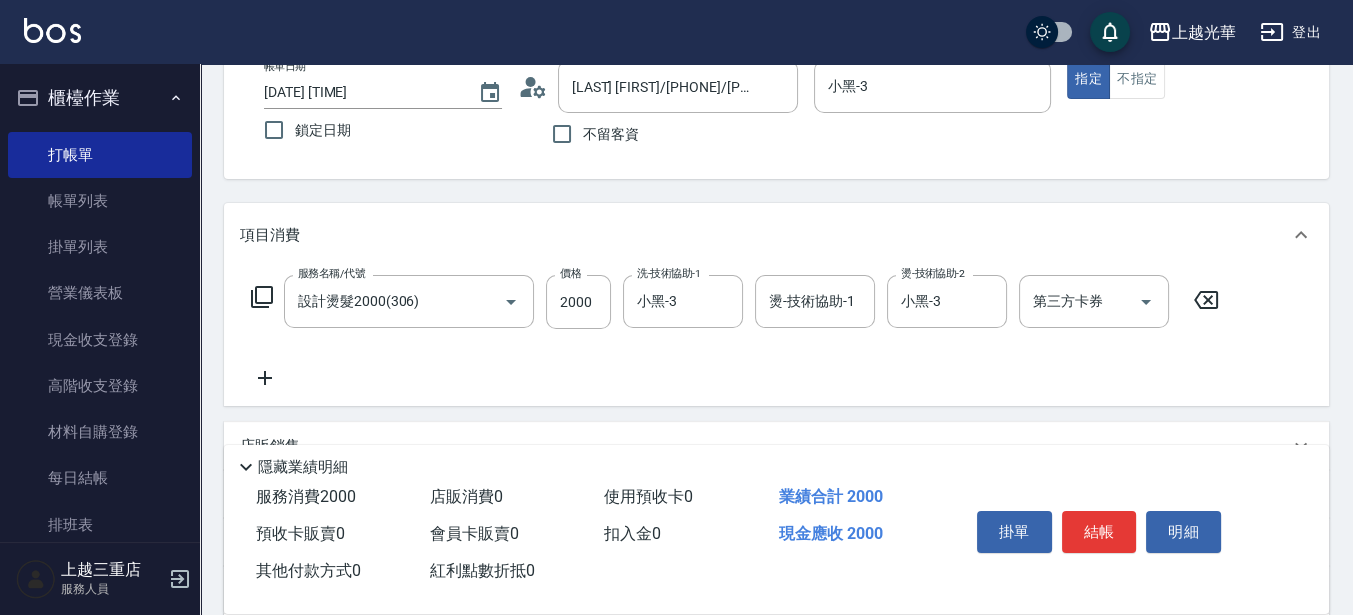 click 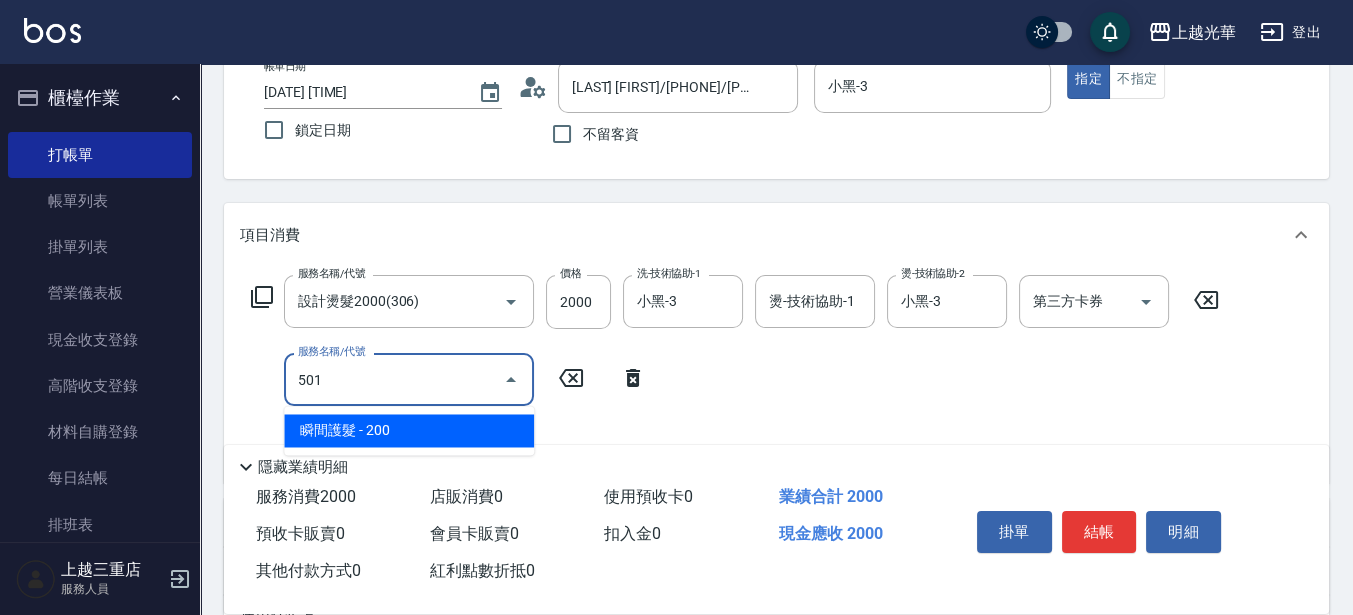 type on "瞬間護髮(501)" 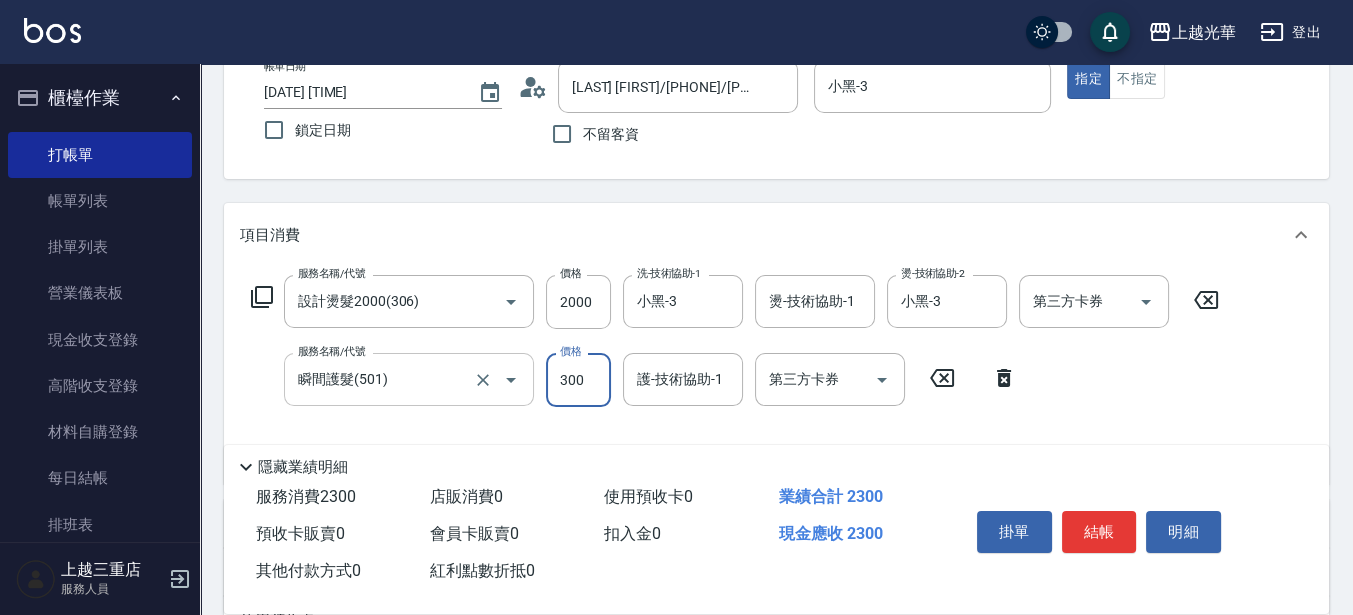 type on "300" 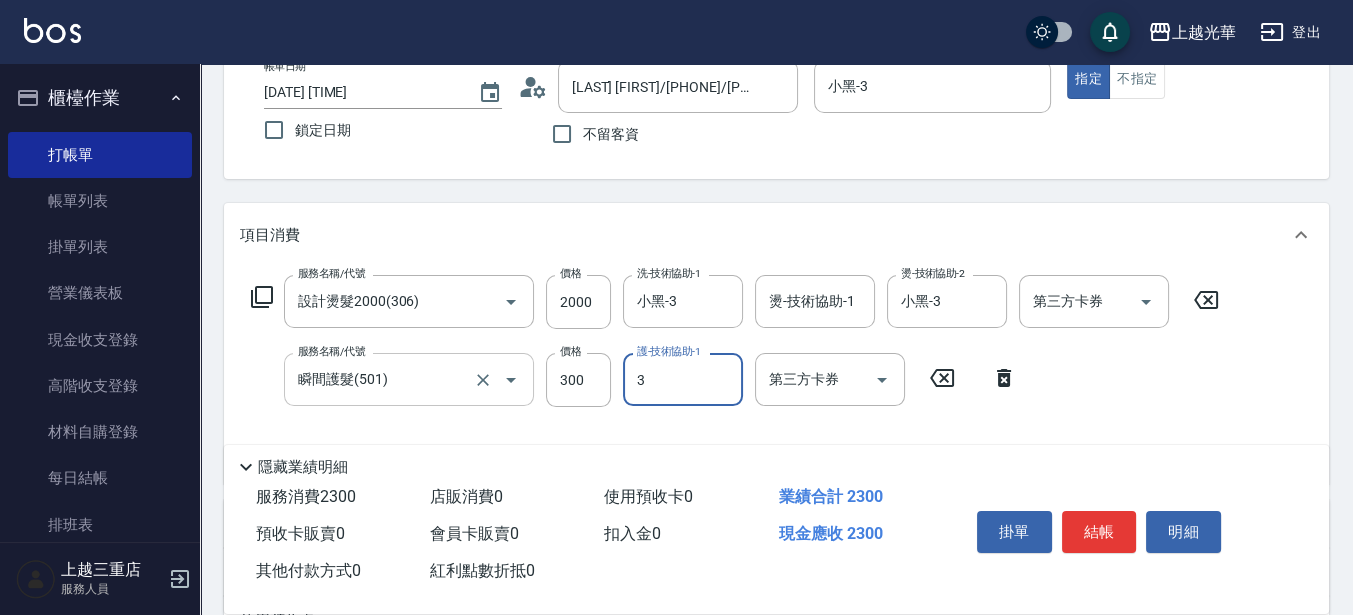 type on "小黑-3" 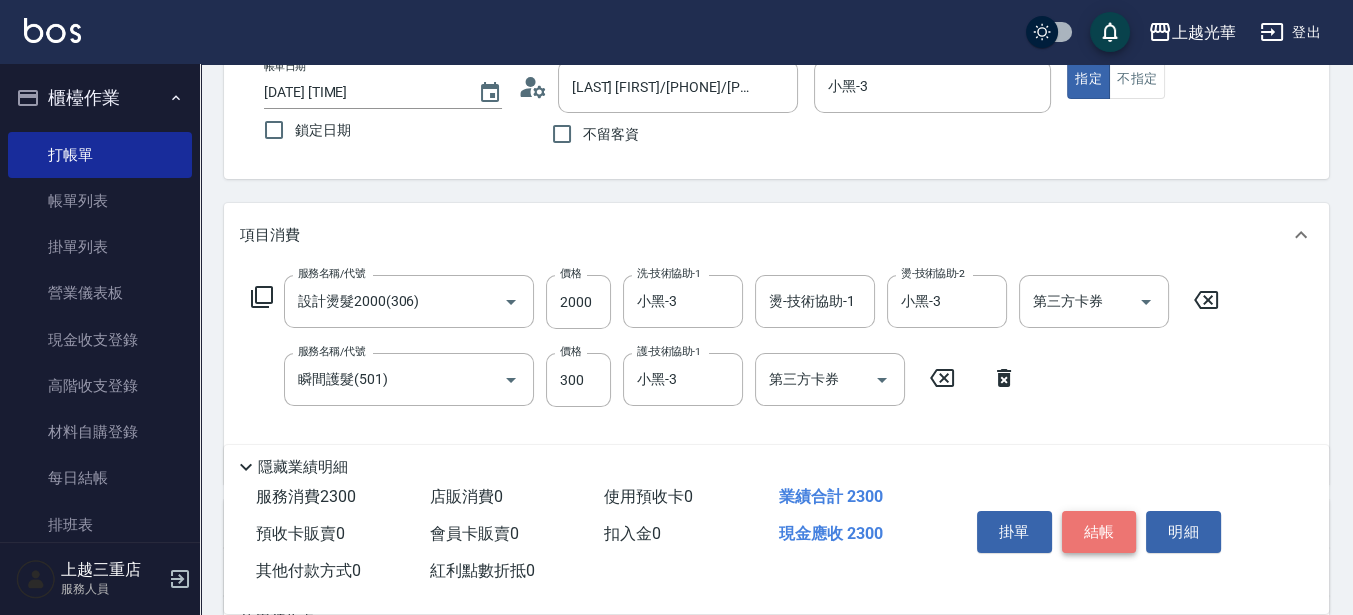 click on "結帳" at bounding box center (1099, 532) 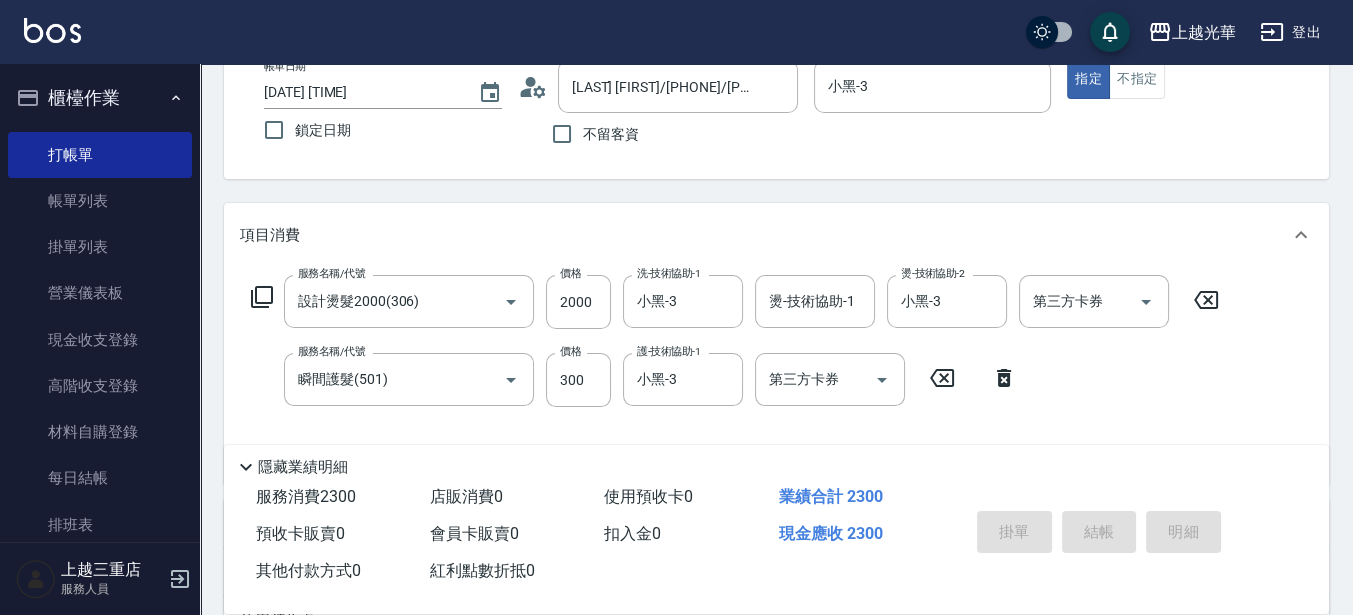 type 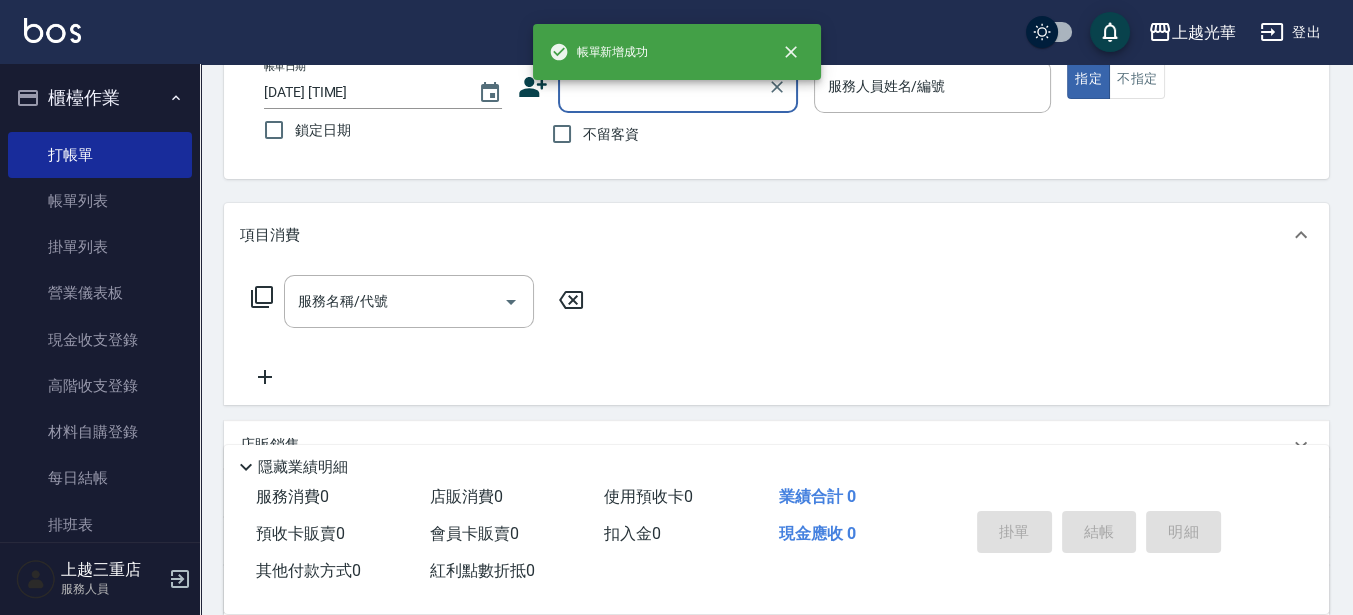 scroll, scrollTop: 0, scrollLeft: 0, axis: both 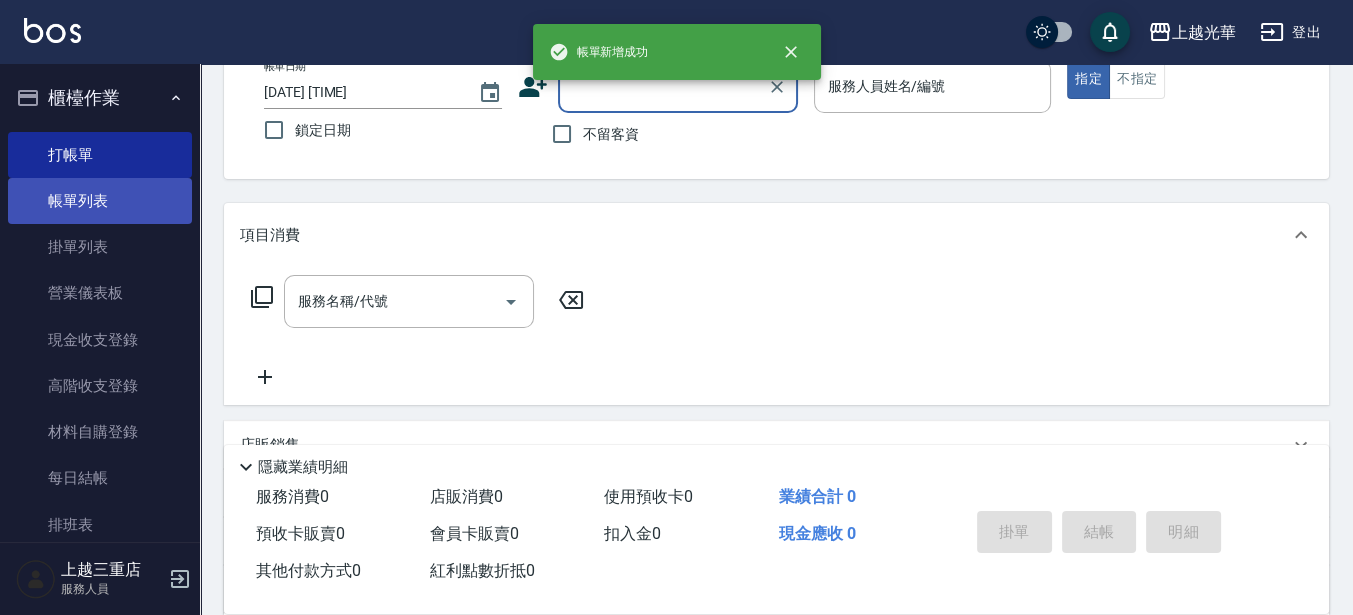 click on "帳單列表" at bounding box center [100, 201] 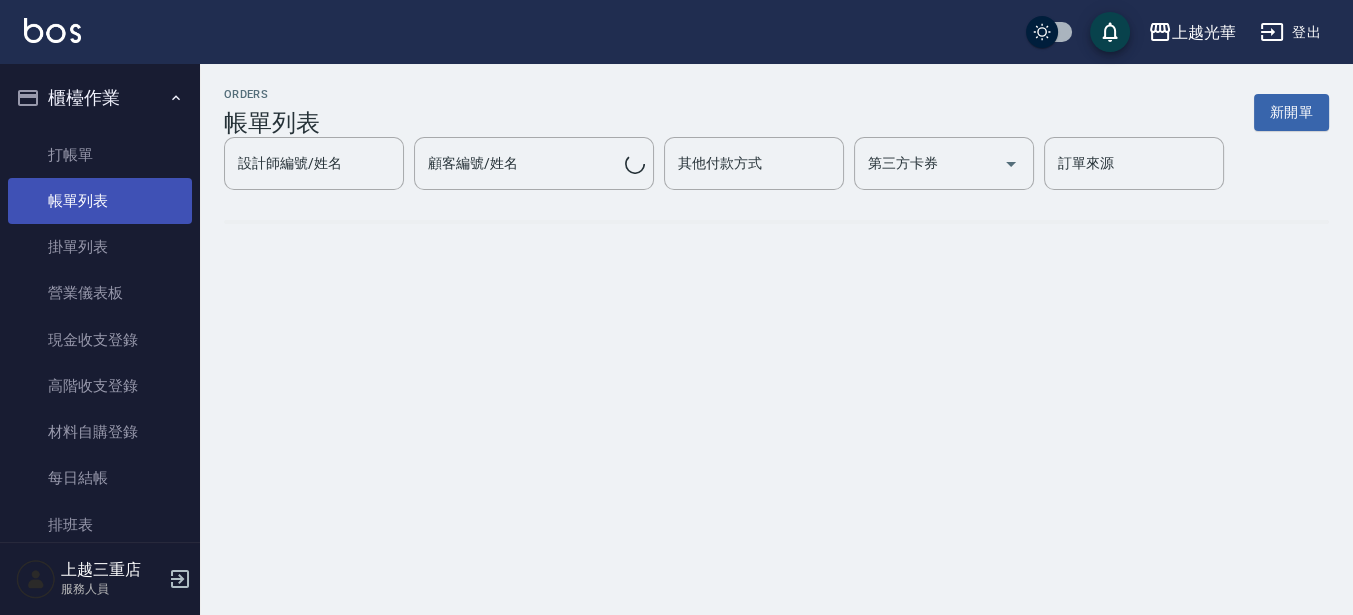 scroll, scrollTop: 0, scrollLeft: 0, axis: both 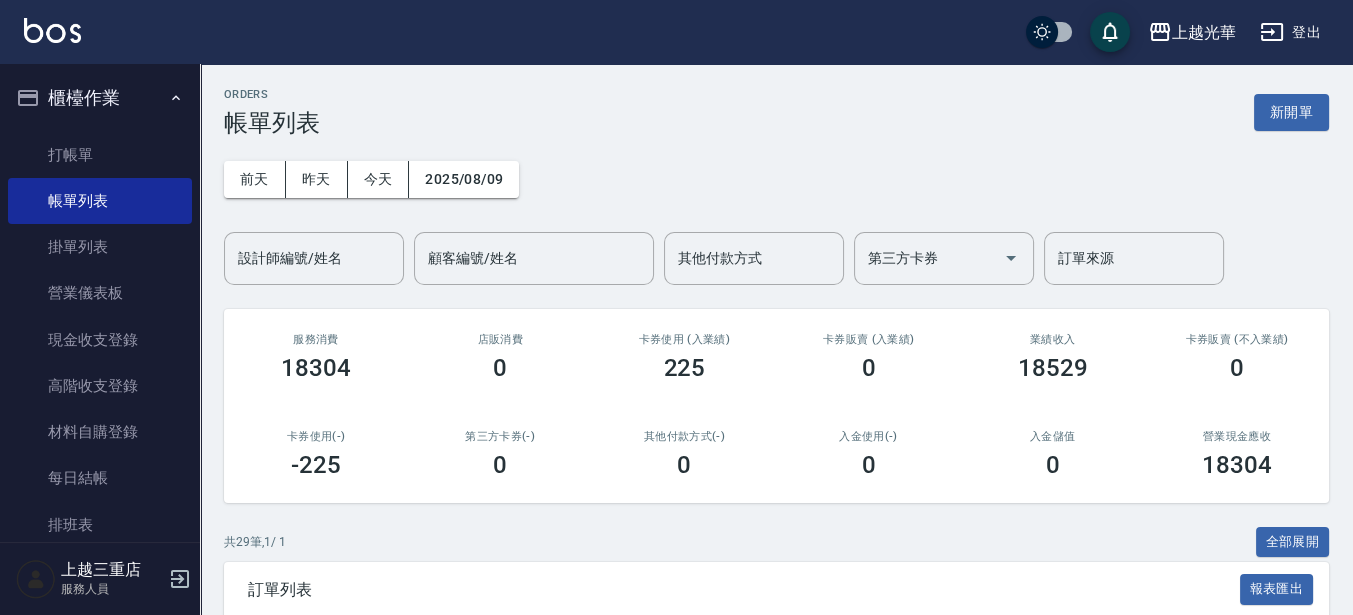 click on "設計師編號/姓名" at bounding box center (314, 258) 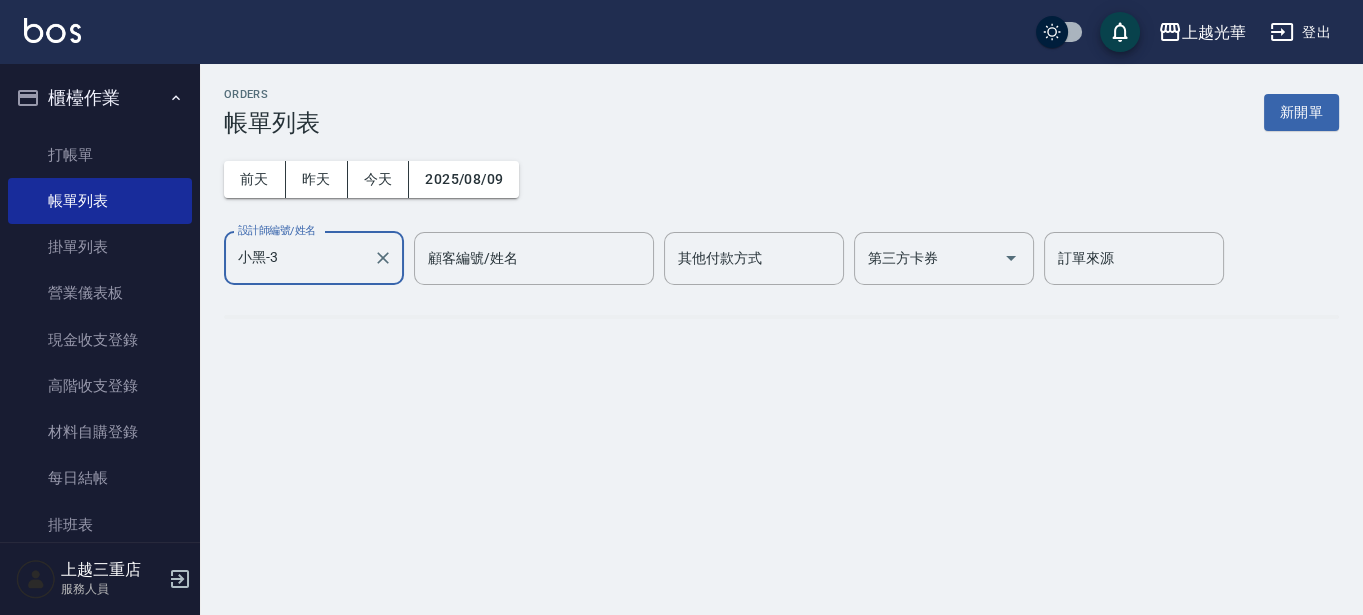type on "小黑-3" 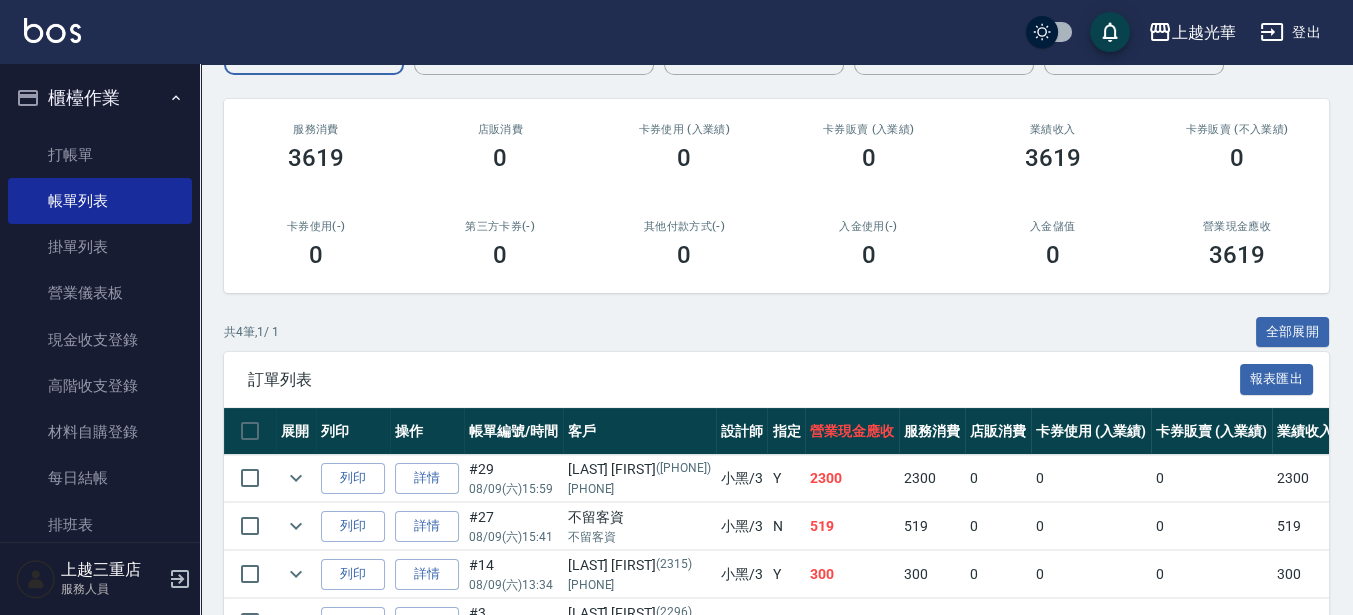 scroll, scrollTop: 335, scrollLeft: 0, axis: vertical 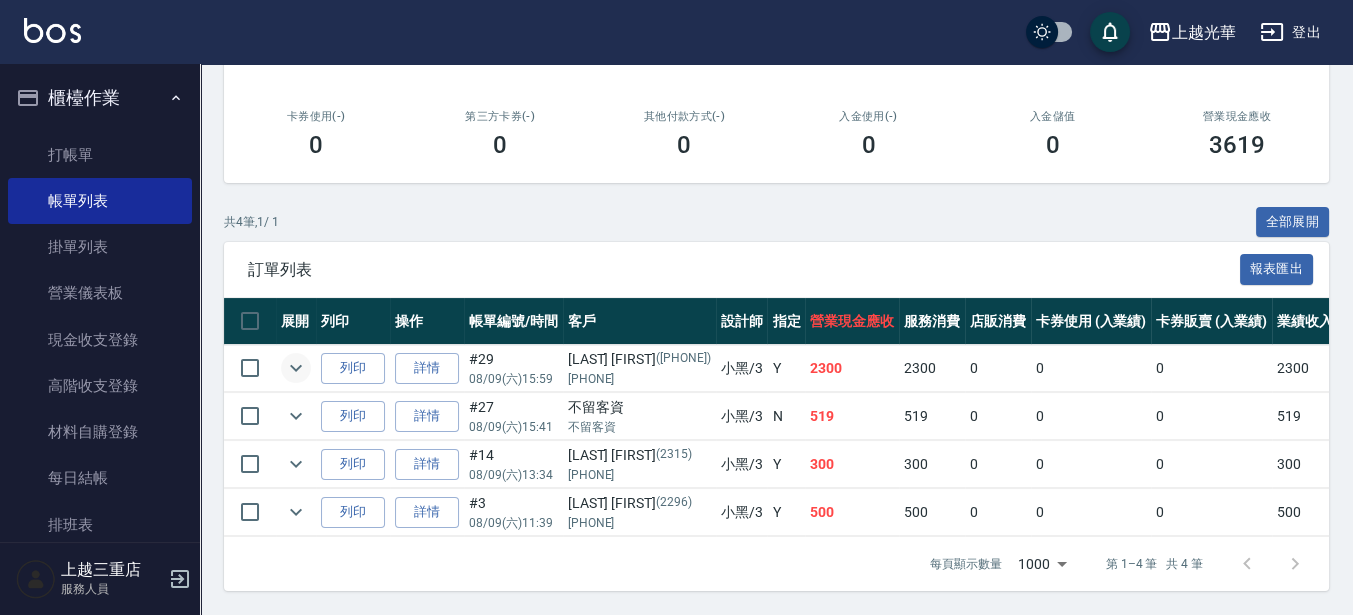 click 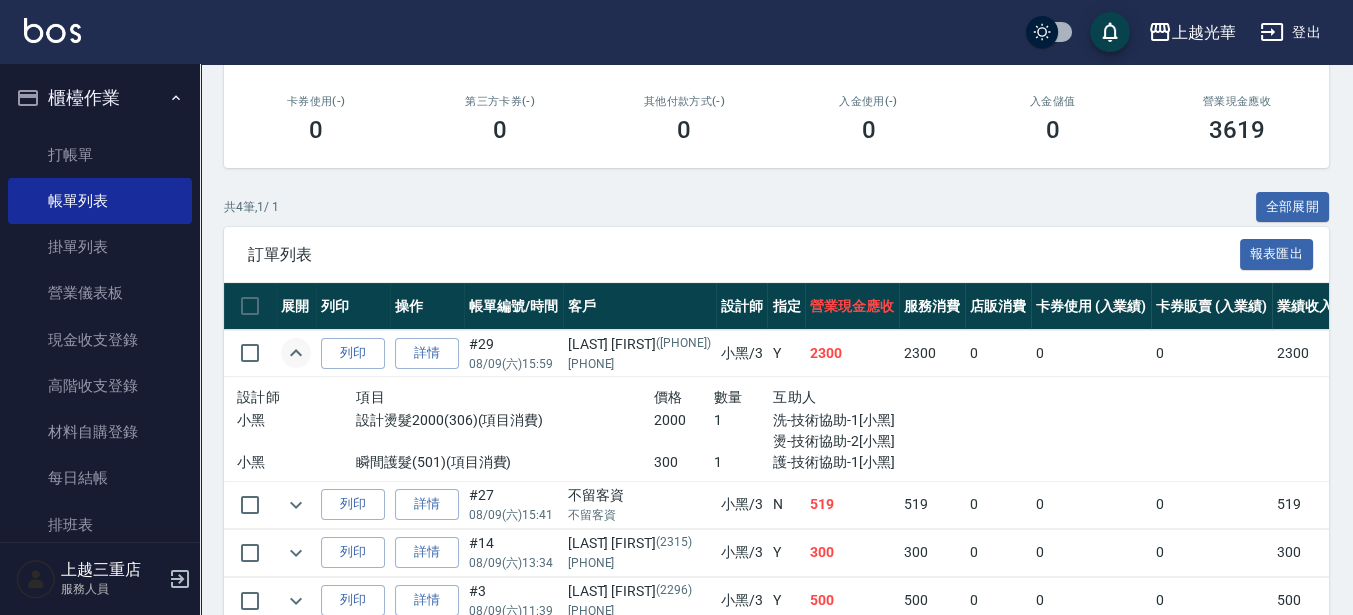 scroll, scrollTop: 439, scrollLeft: 0, axis: vertical 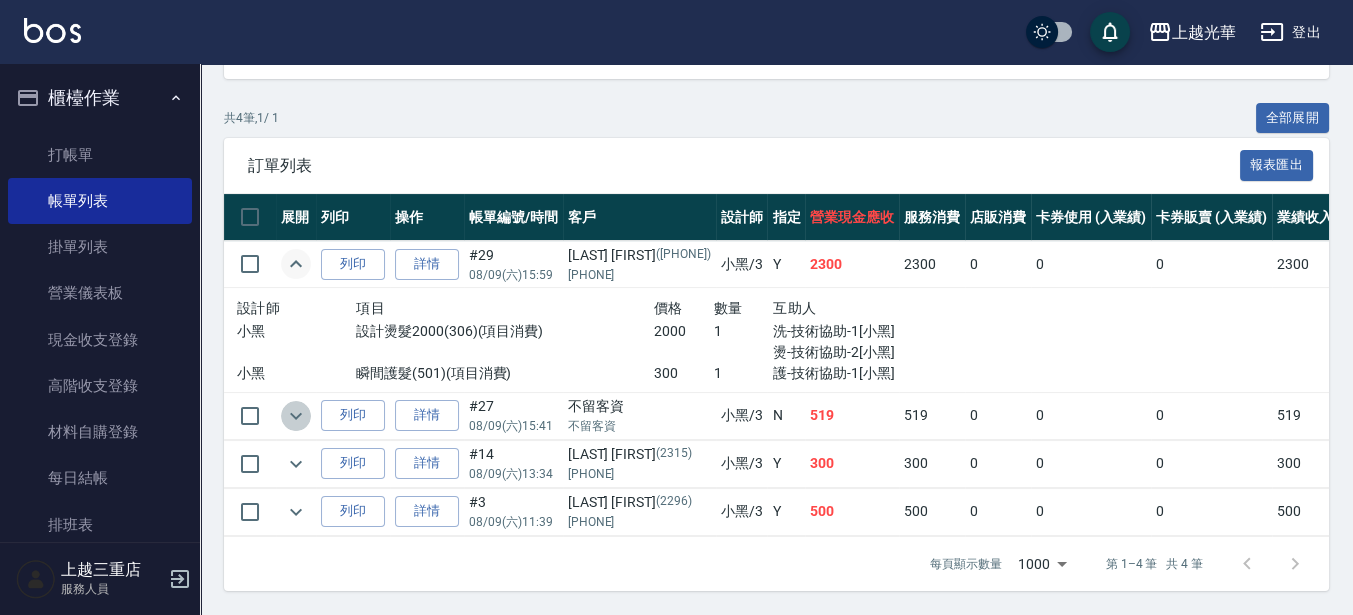 click 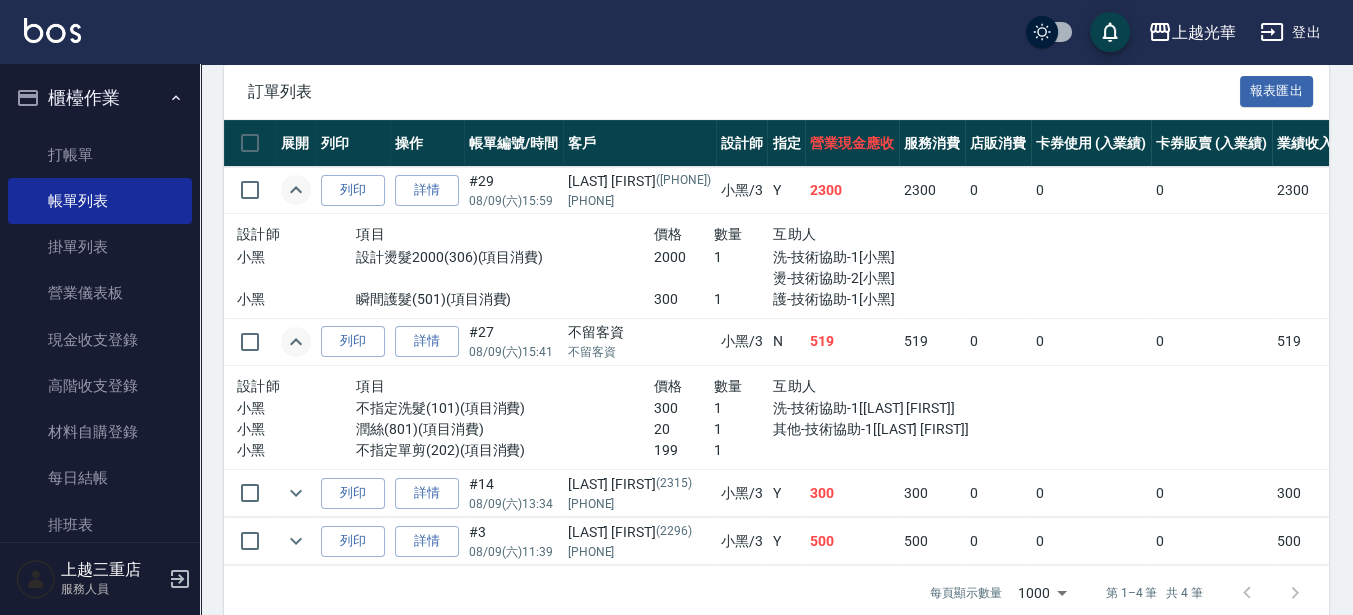 scroll, scrollTop: 542, scrollLeft: 0, axis: vertical 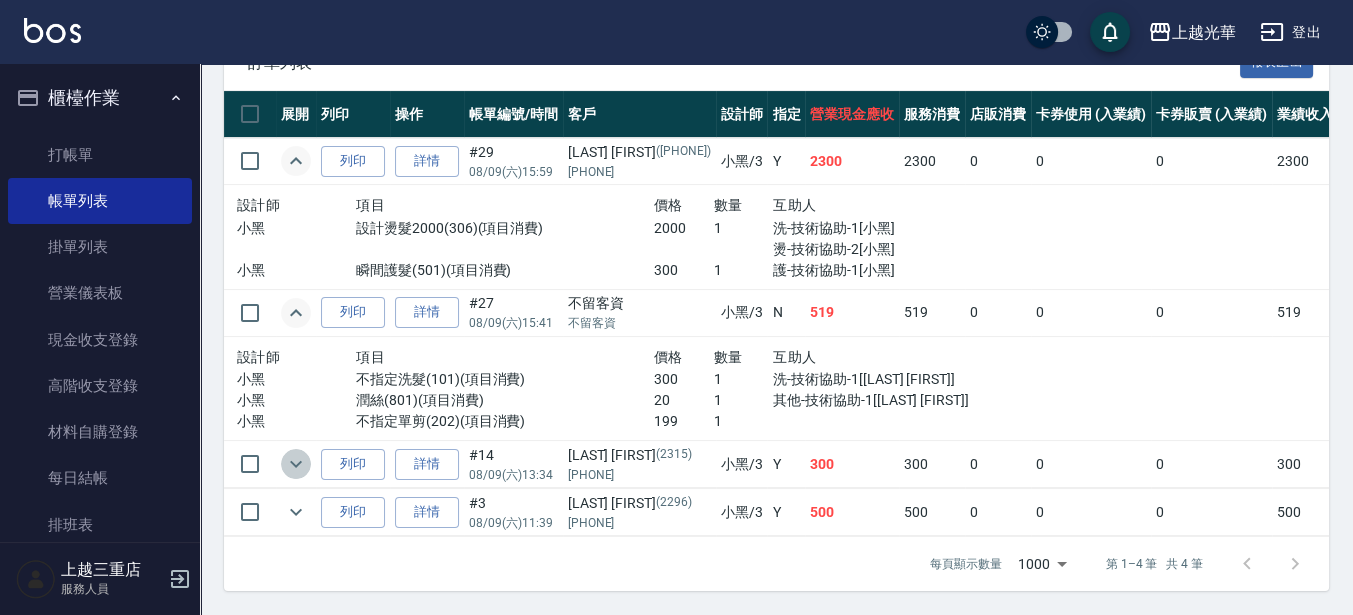click 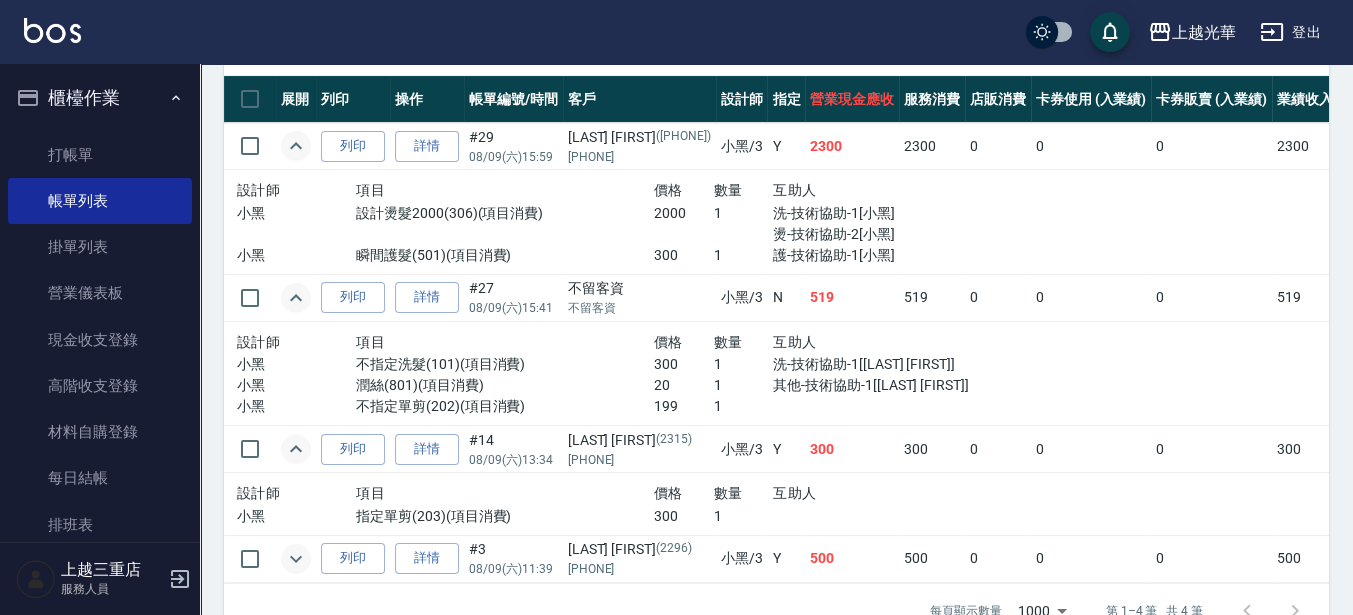 click 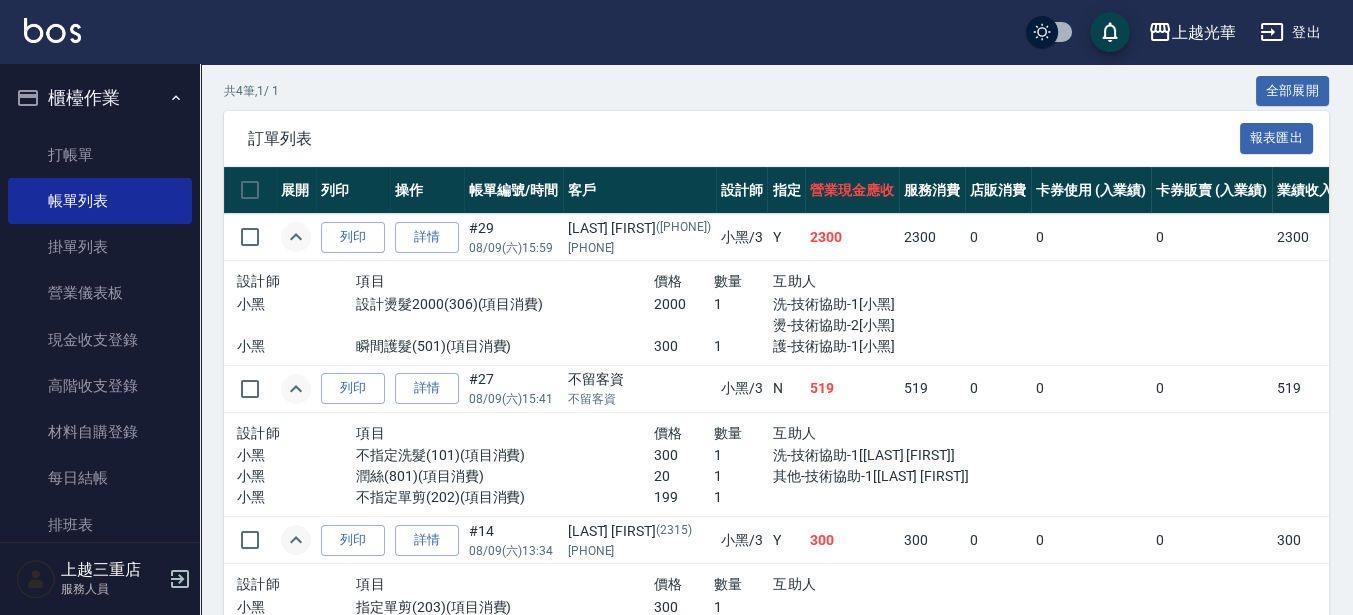 scroll, scrollTop: 417, scrollLeft: 0, axis: vertical 